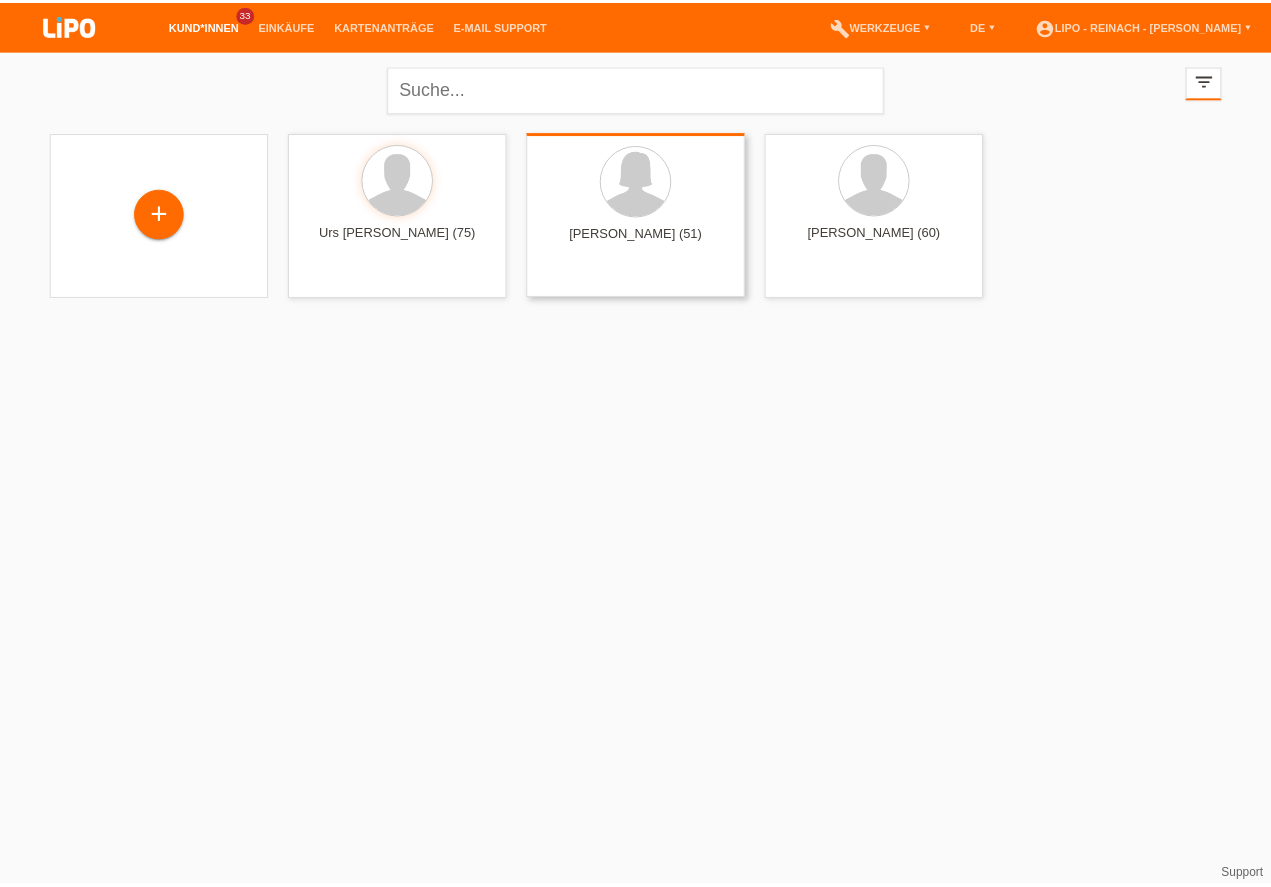 scroll, scrollTop: 0, scrollLeft: 0, axis: both 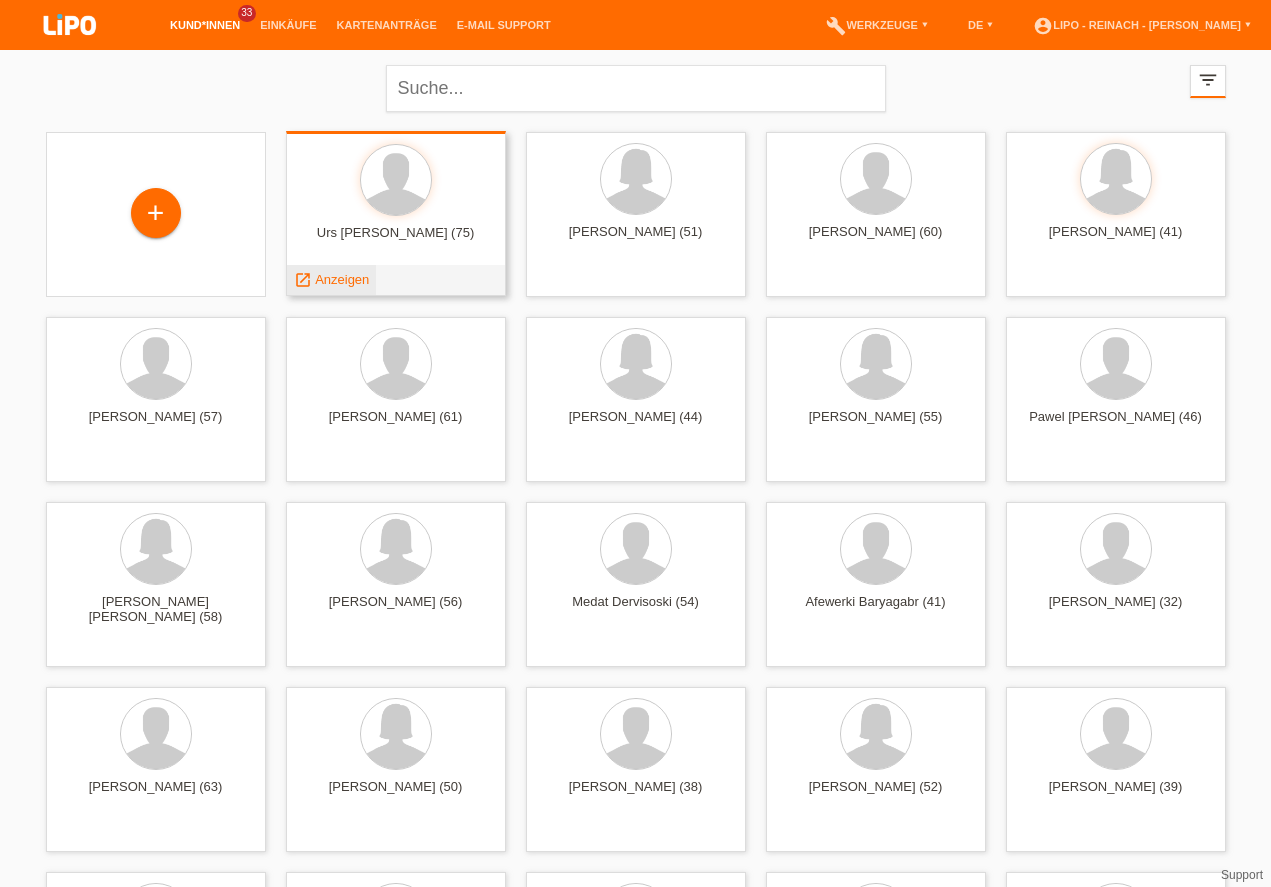 click on "Anzeigen" at bounding box center (342, 279) 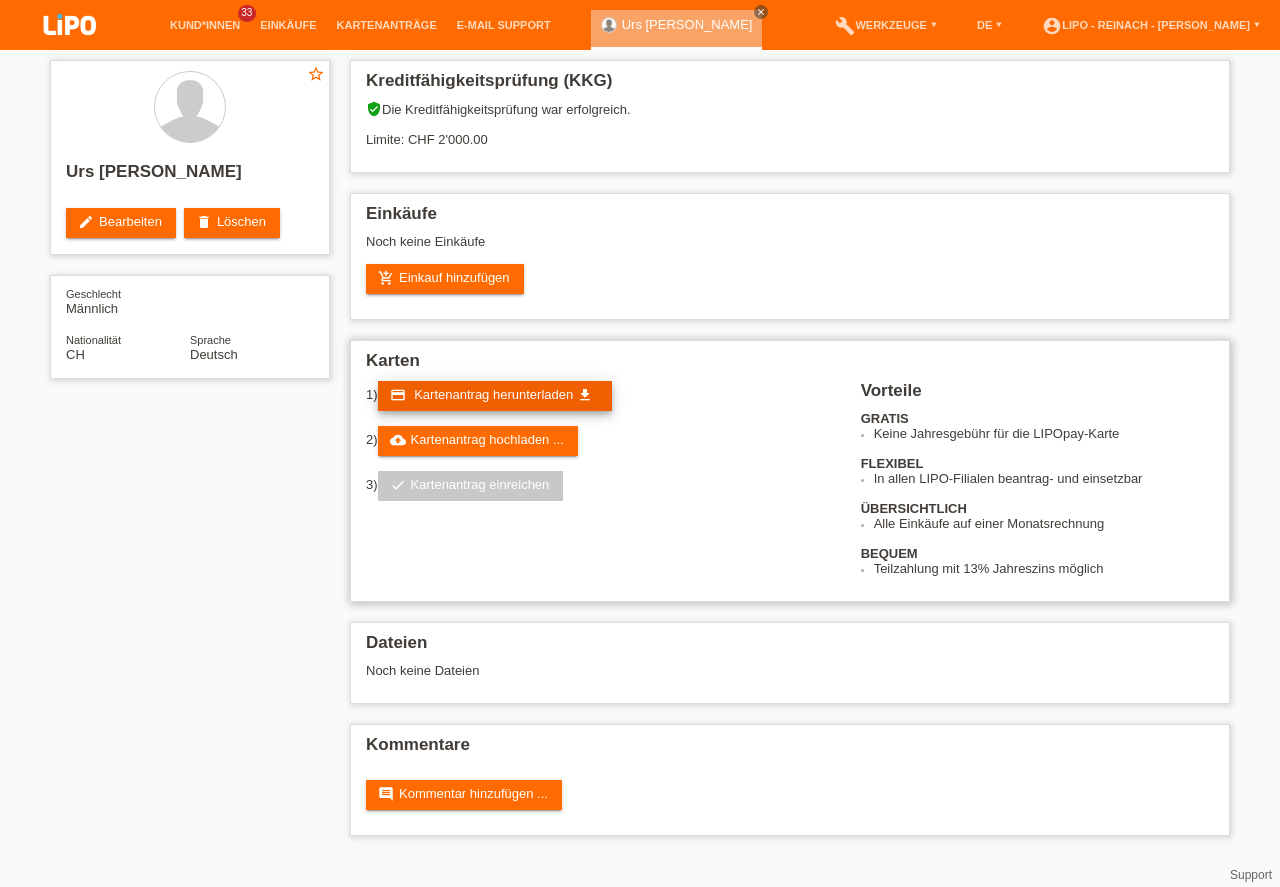 scroll, scrollTop: 0, scrollLeft: 0, axis: both 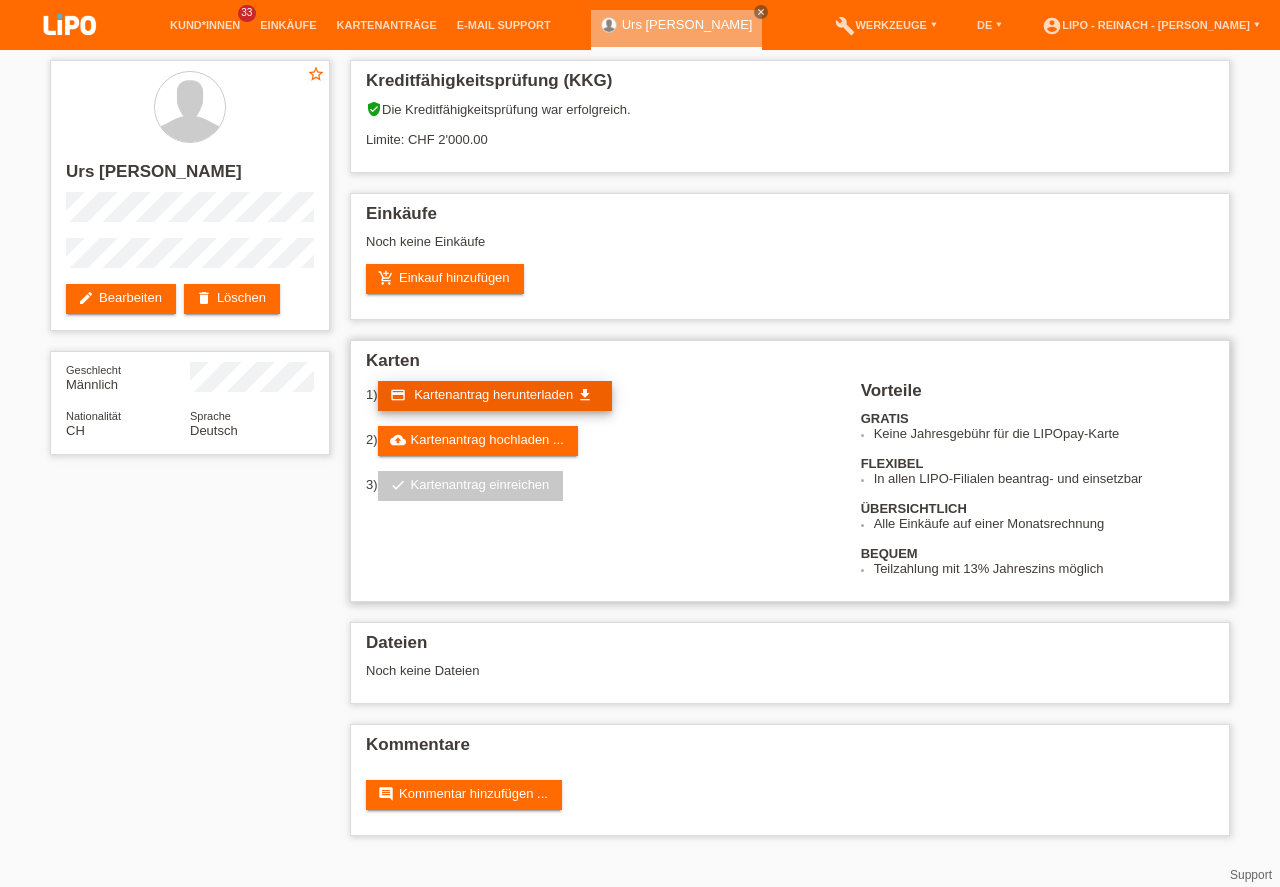 click on "Kartenantrag herunterladen" at bounding box center [493, 394] 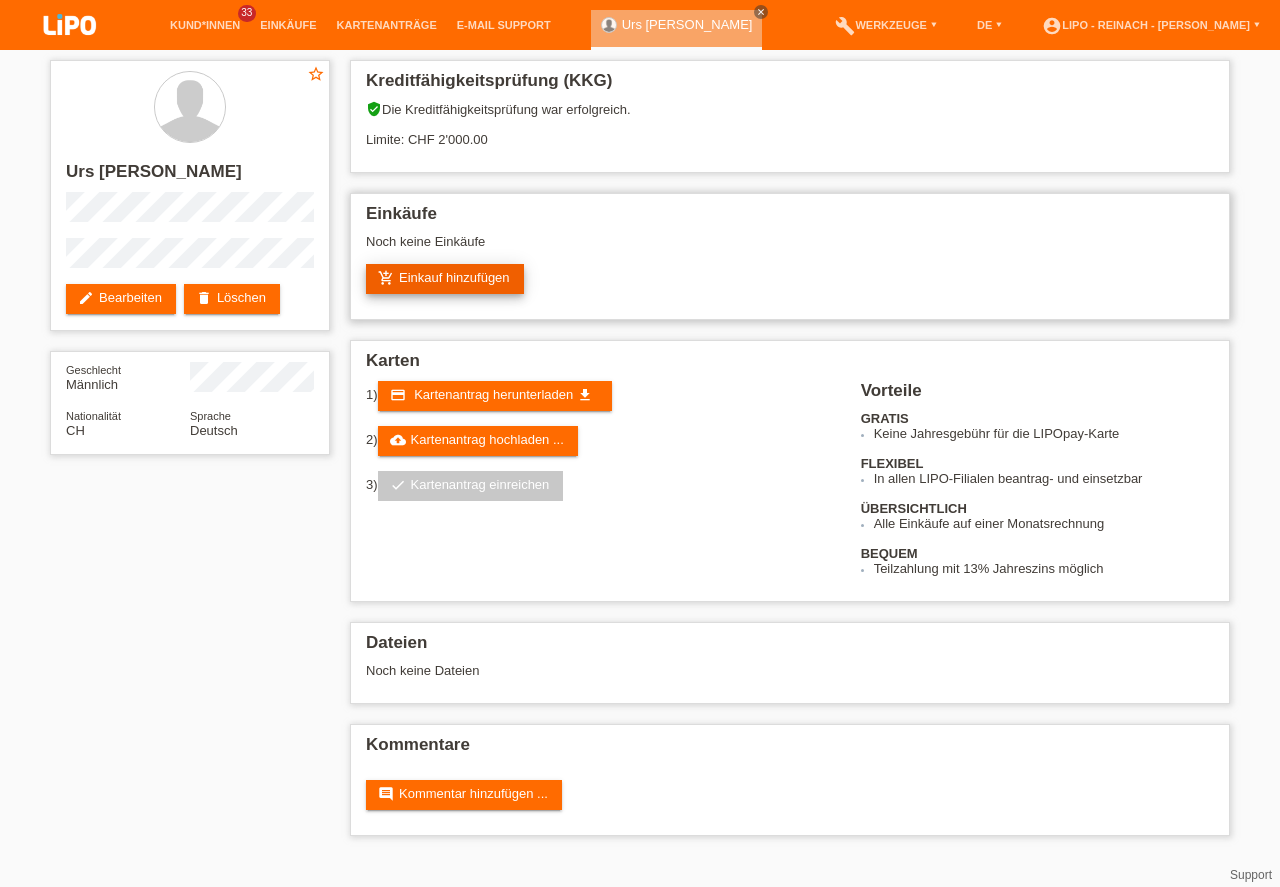 click on "add_shopping_cart  Einkauf hinzufügen" at bounding box center (445, 279) 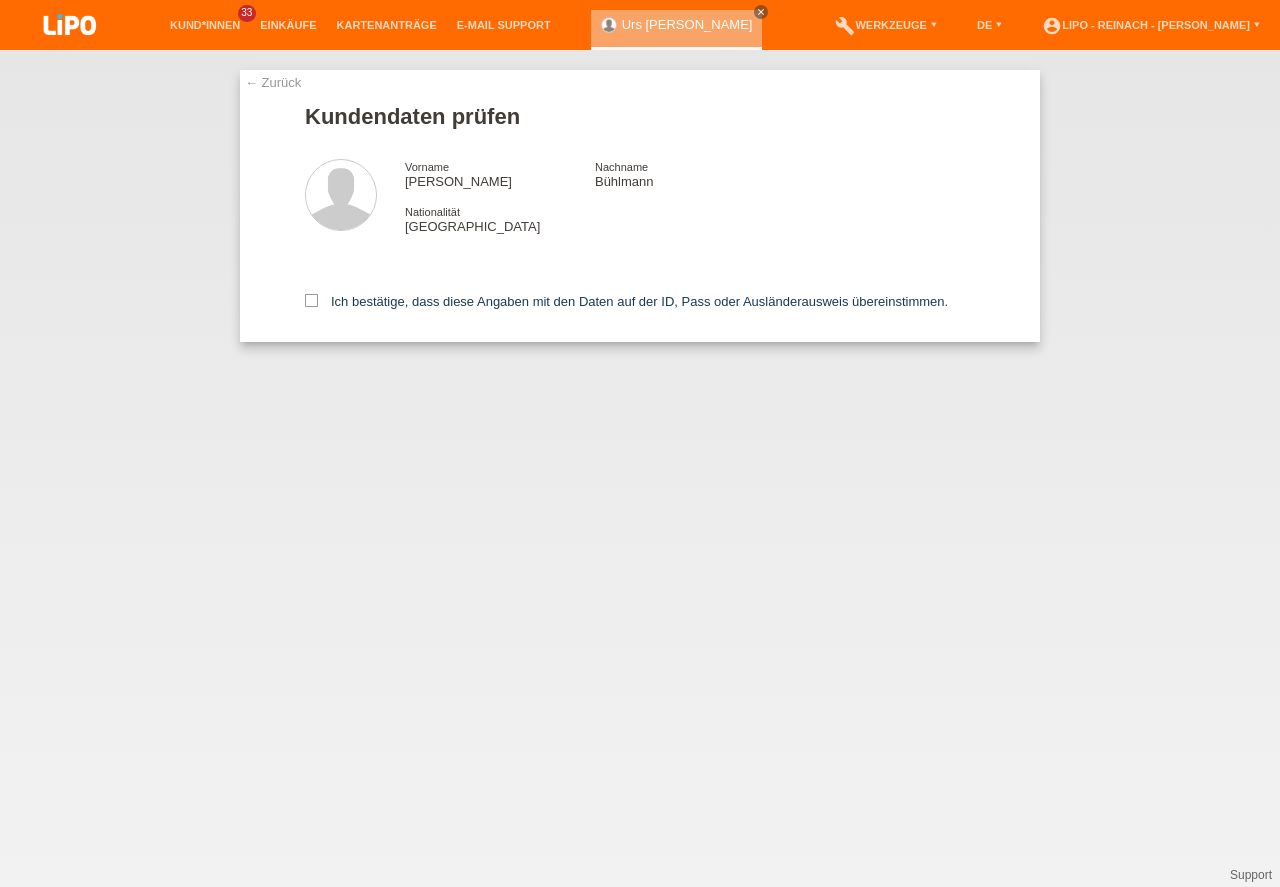 scroll, scrollTop: 0, scrollLeft: 0, axis: both 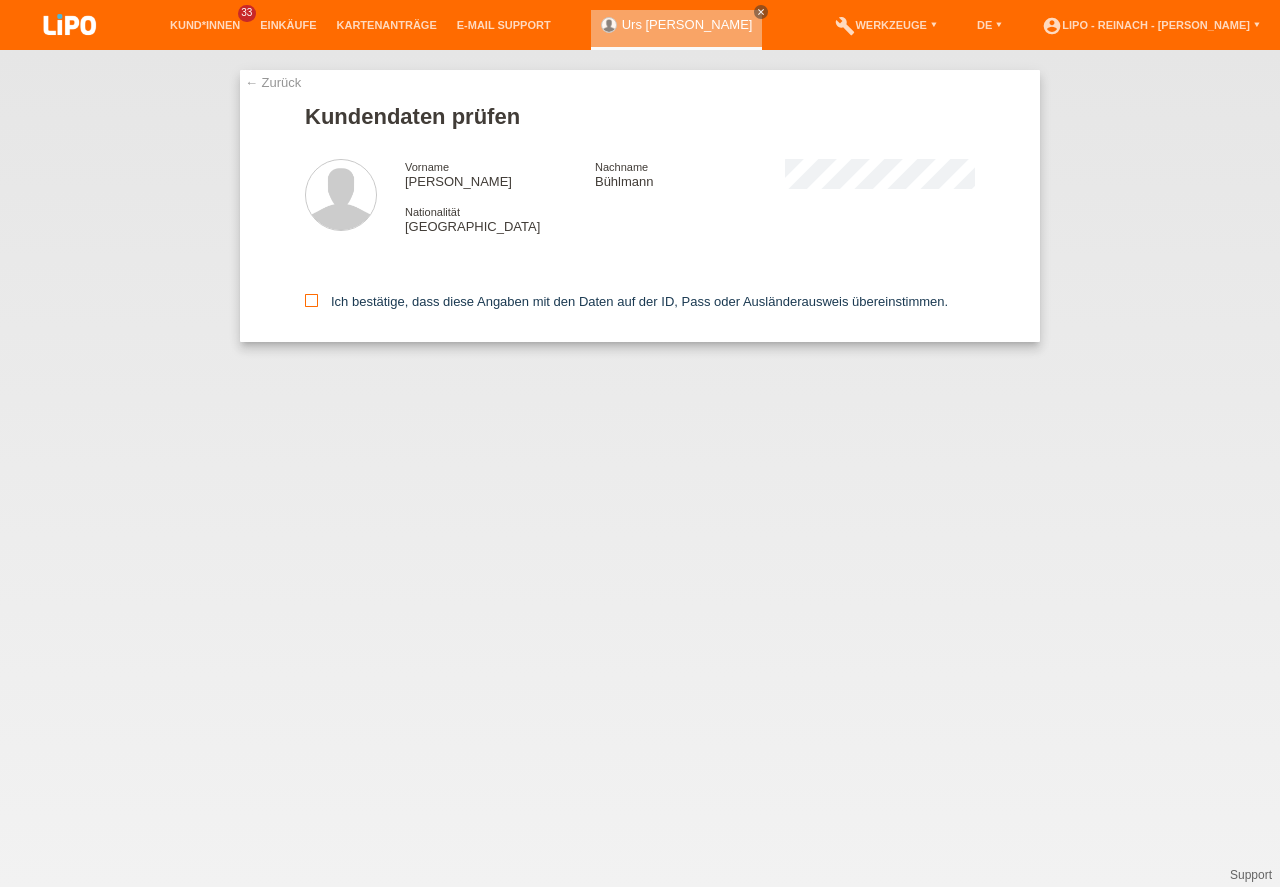 click at bounding box center (311, 300) 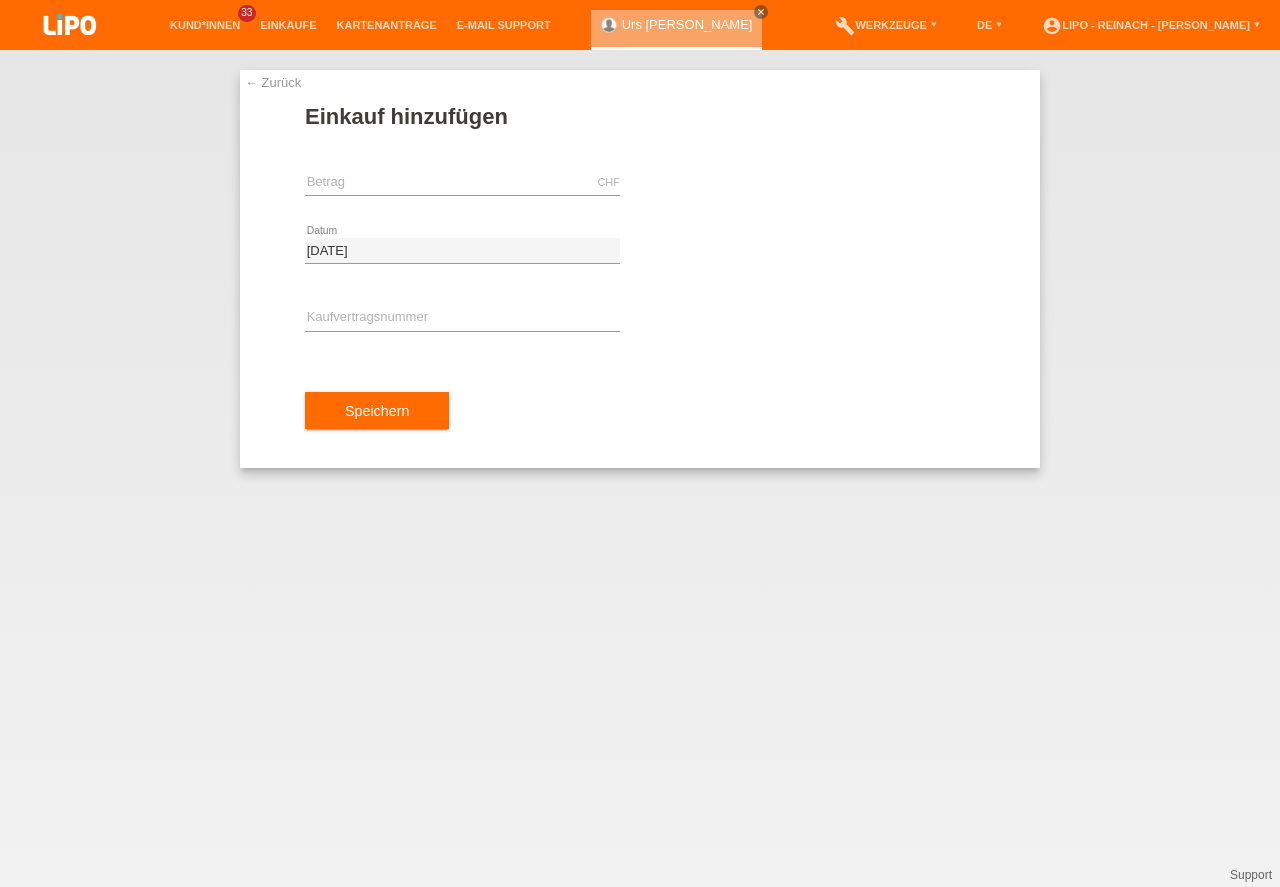 scroll, scrollTop: 0, scrollLeft: 0, axis: both 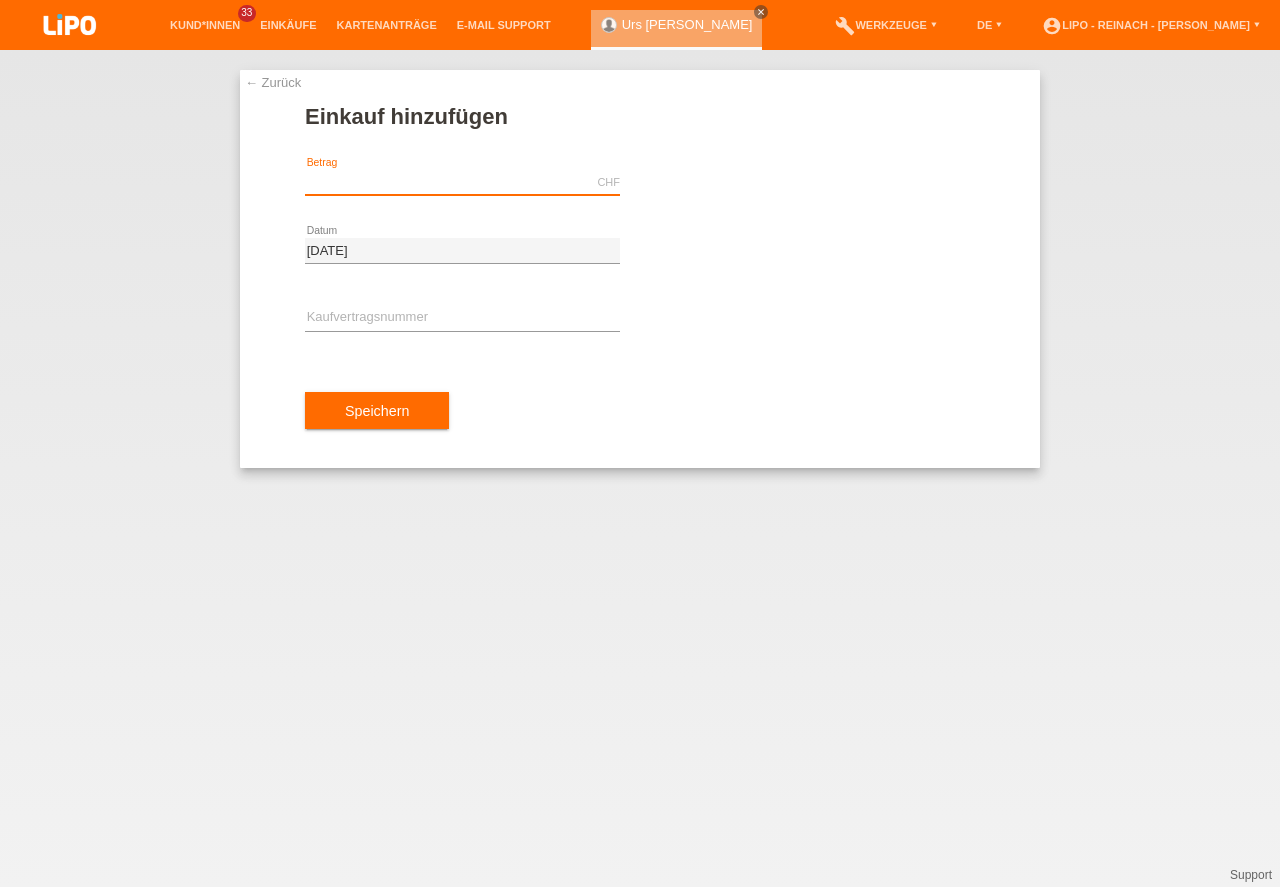 click at bounding box center (462, 182) 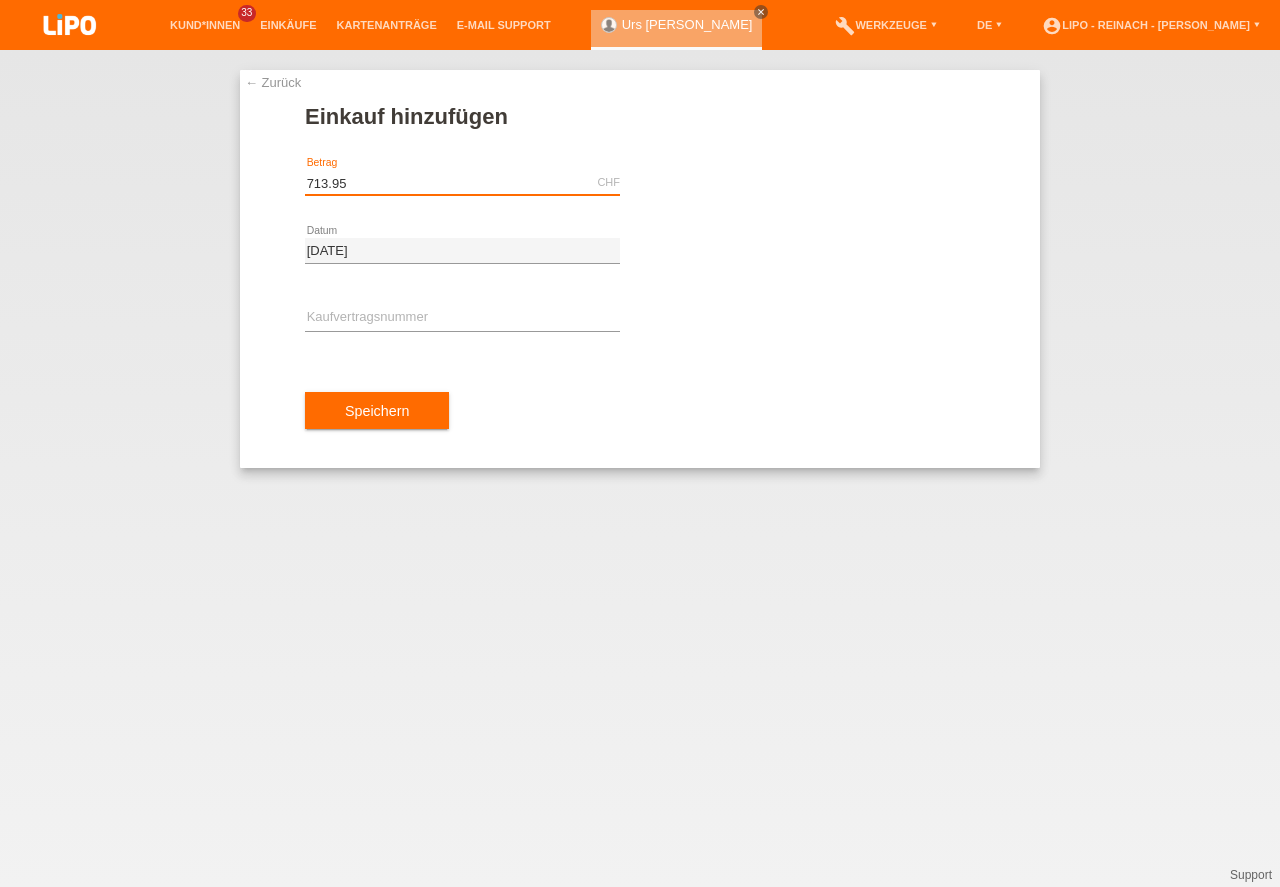 type on "713.95" 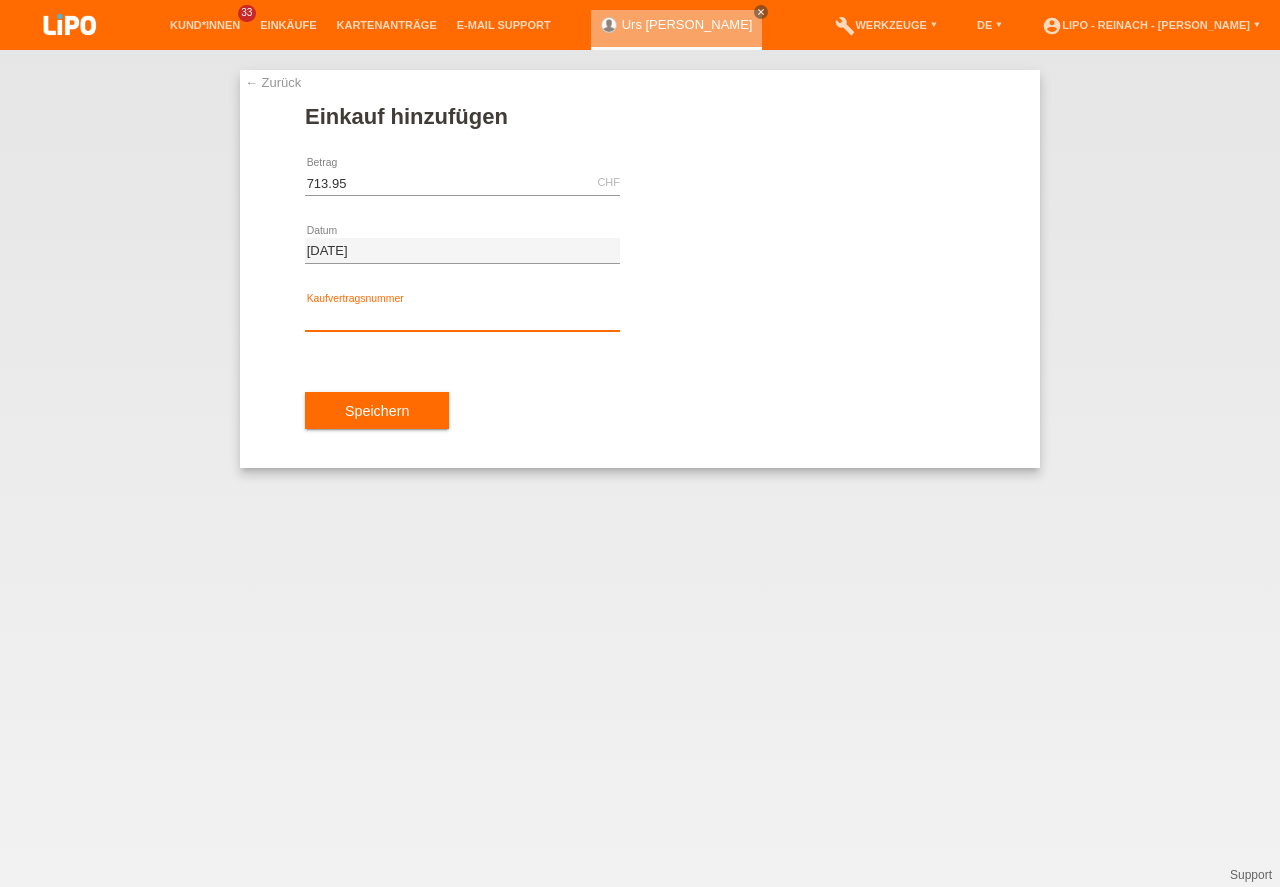 click at bounding box center [462, 318] 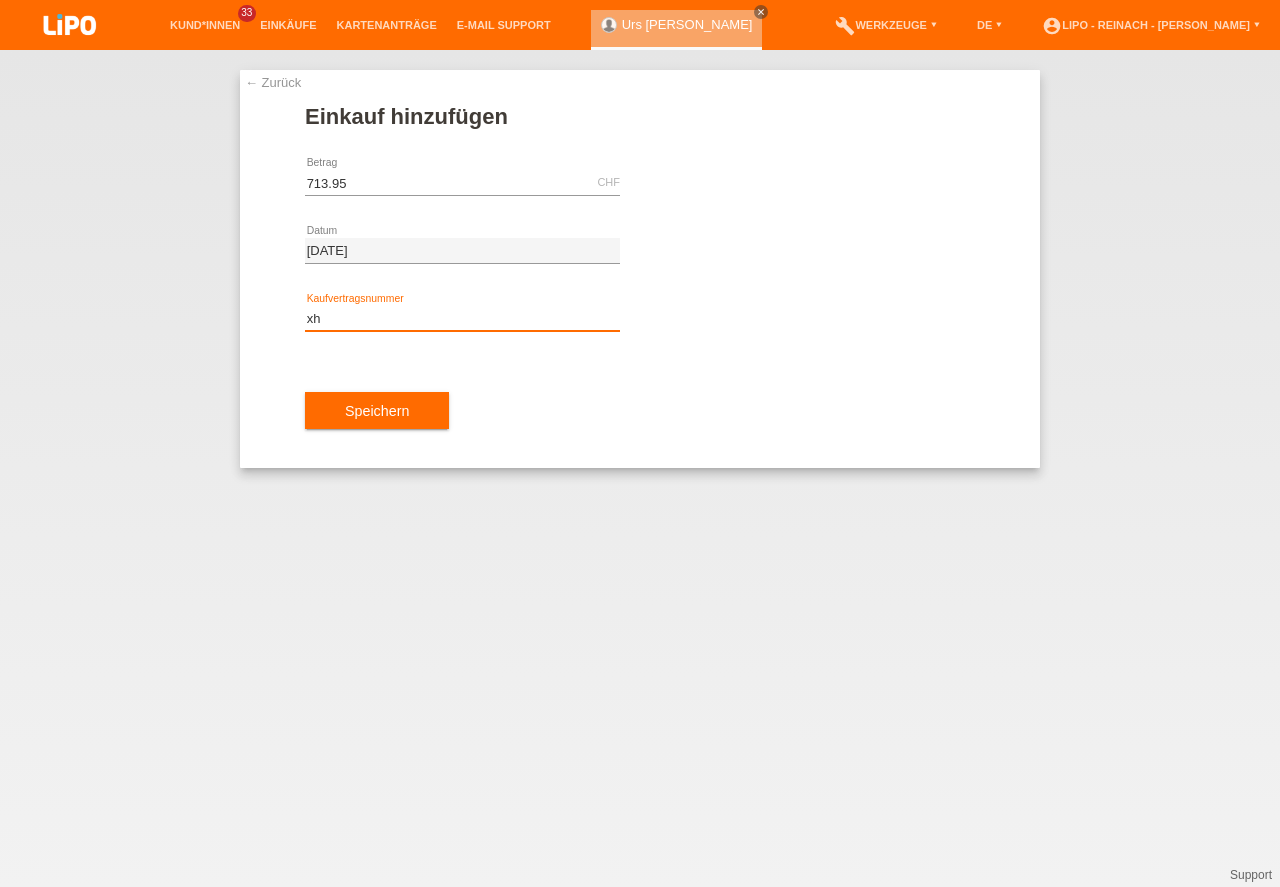 type on "x" 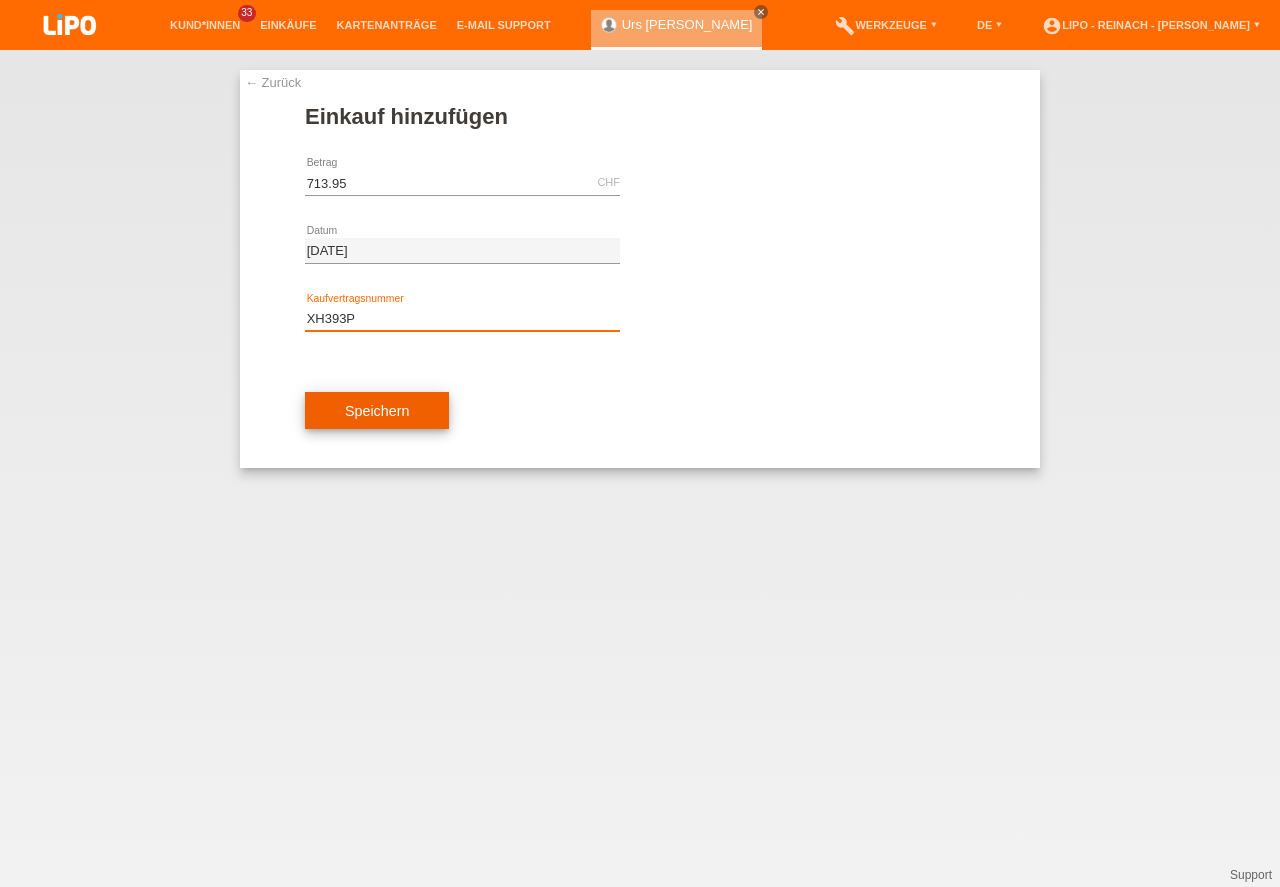 type on "XH393P" 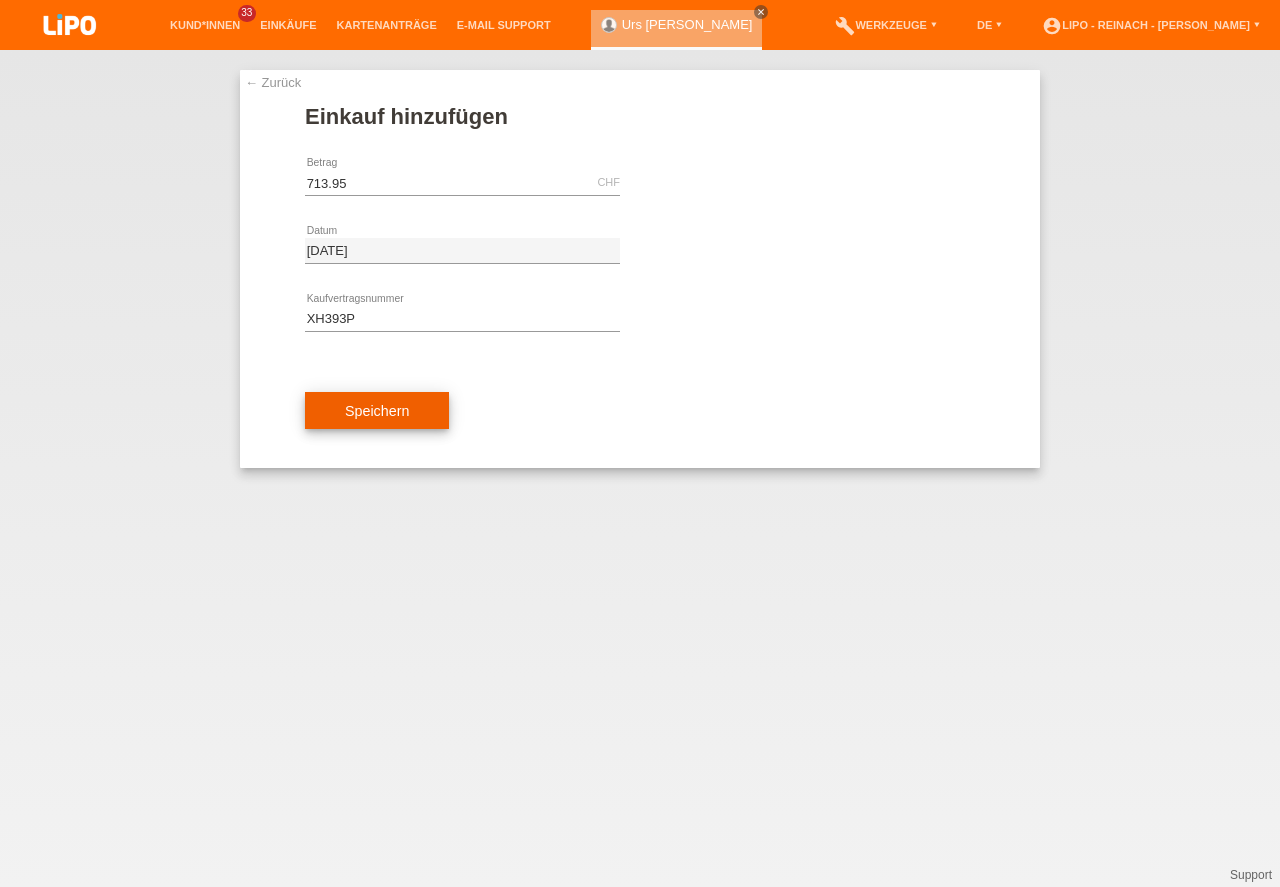 click on "Speichern" at bounding box center (377, 411) 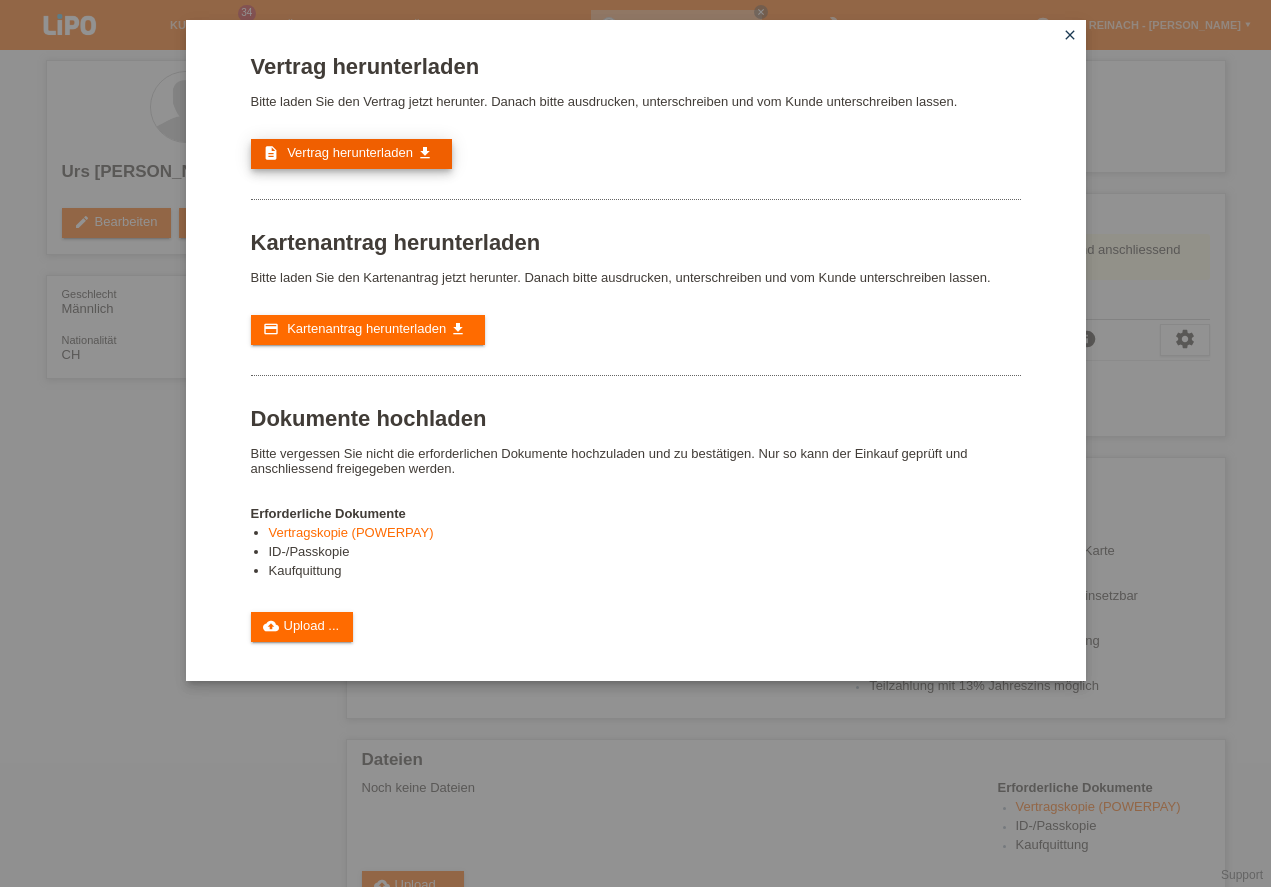 scroll, scrollTop: 0, scrollLeft: 0, axis: both 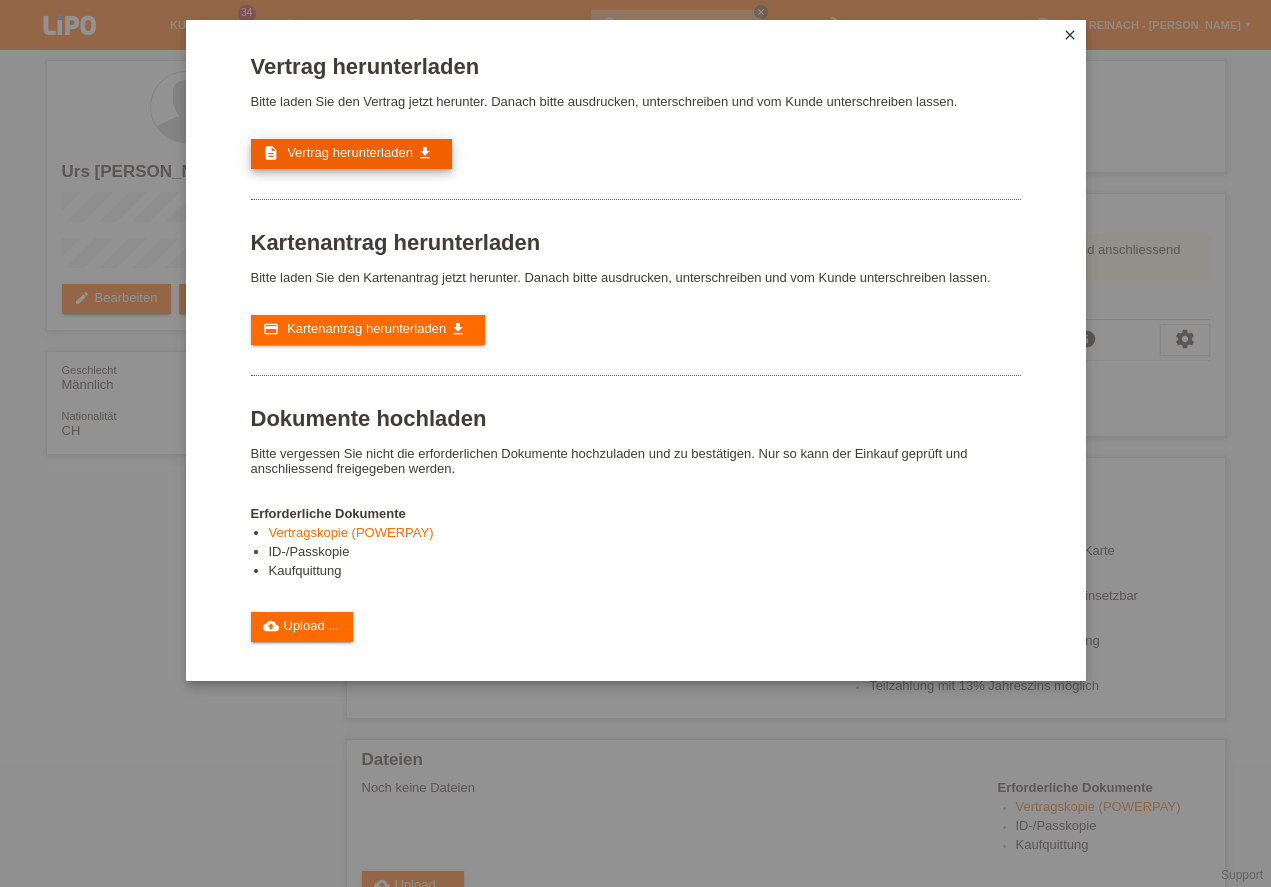 click on "Vertrag herunterladen" at bounding box center [350, 152] 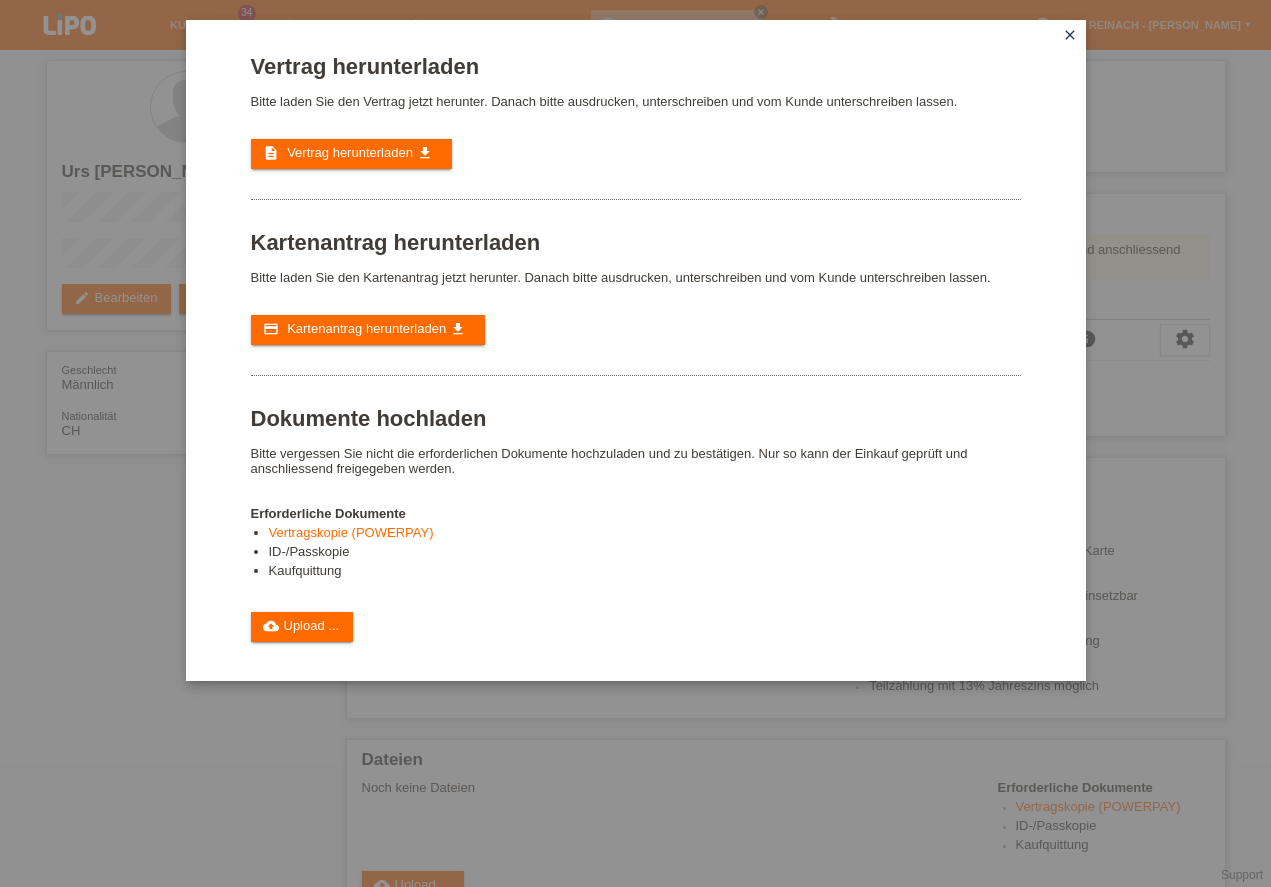 click on "close" at bounding box center (1070, 35) 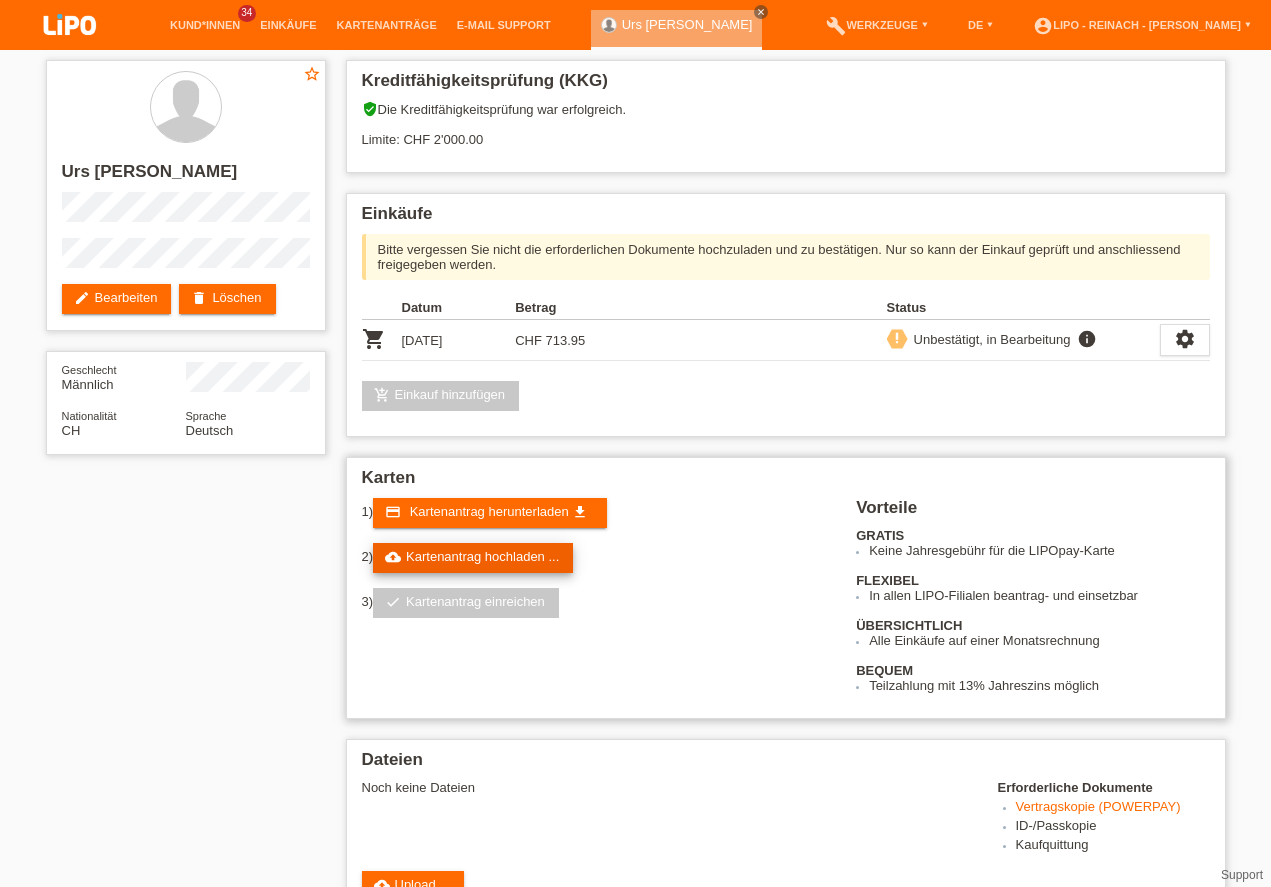 click on "cloud_upload  Kartenantrag hochladen ..." at bounding box center [473, 558] 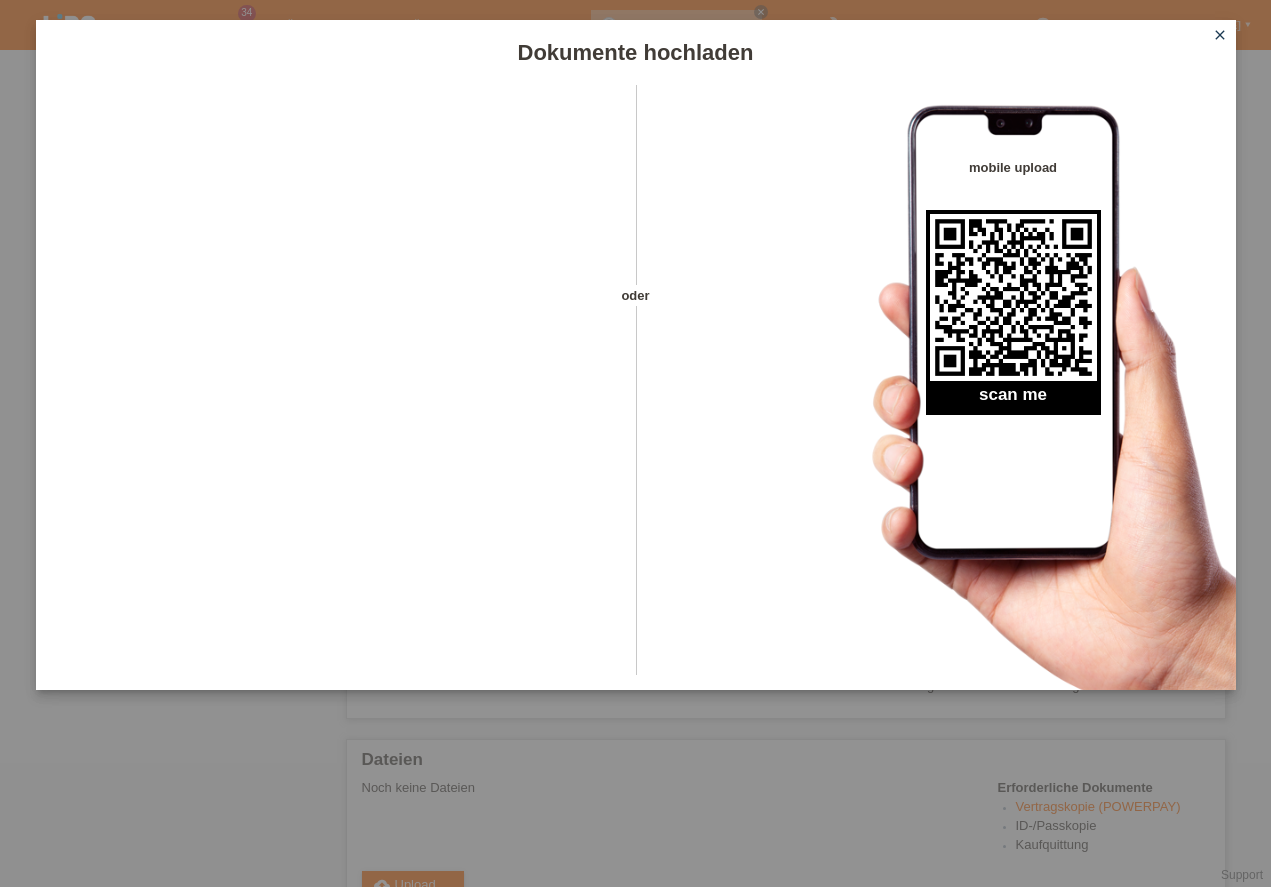 click on "close" at bounding box center (1220, 35) 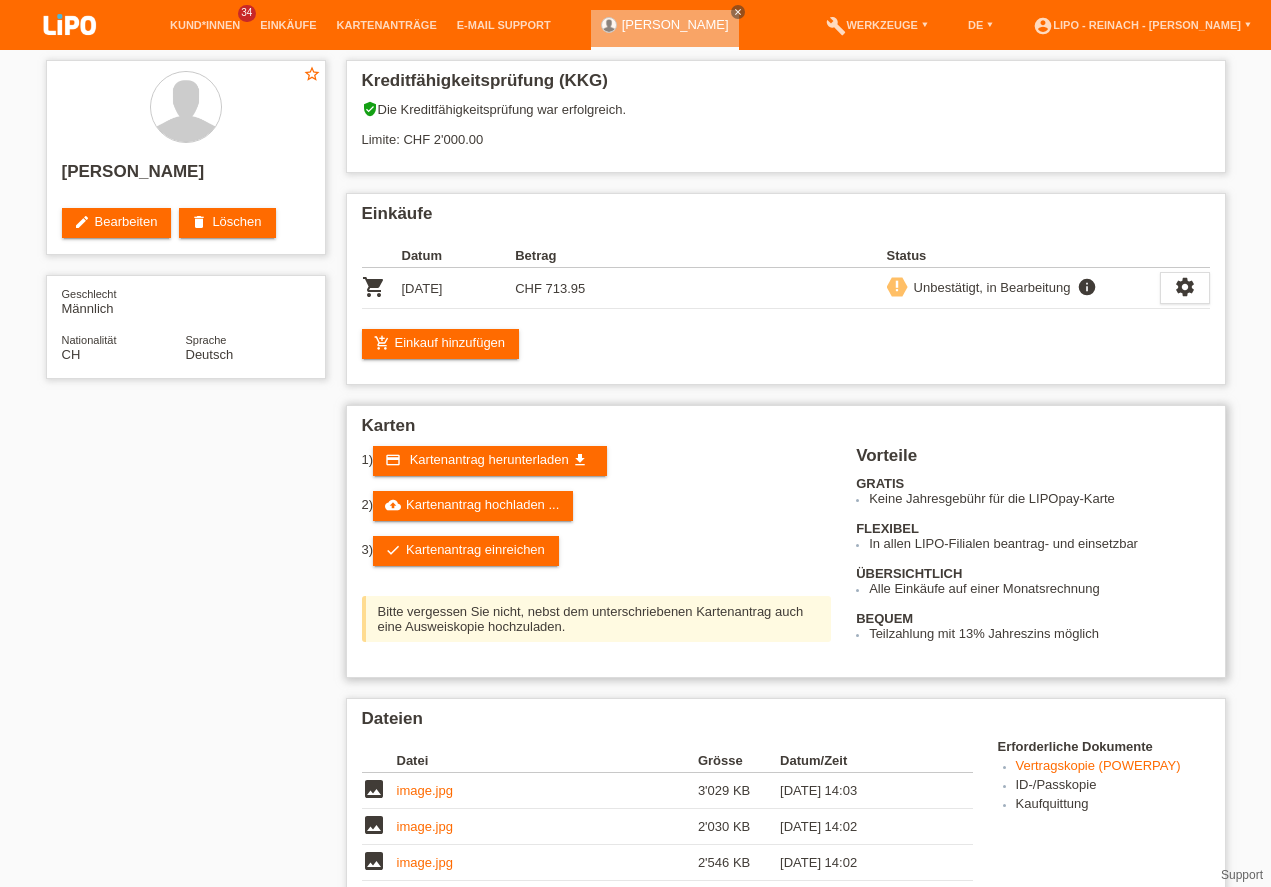 scroll, scrollTop: 57, scrollLeft: 0, axis: vertical 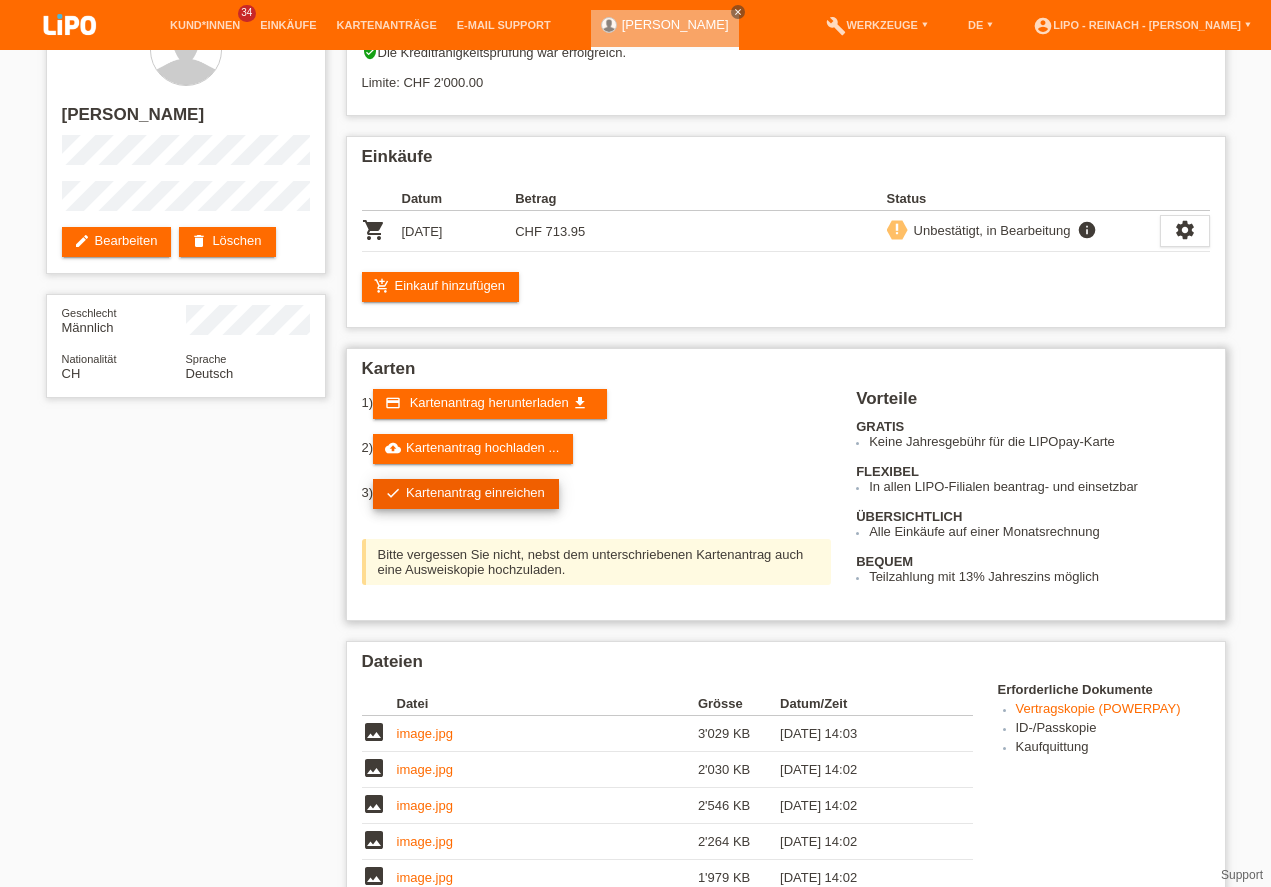 click on "check  Kartenantrag einreichen" at bounding box center [466, 494] 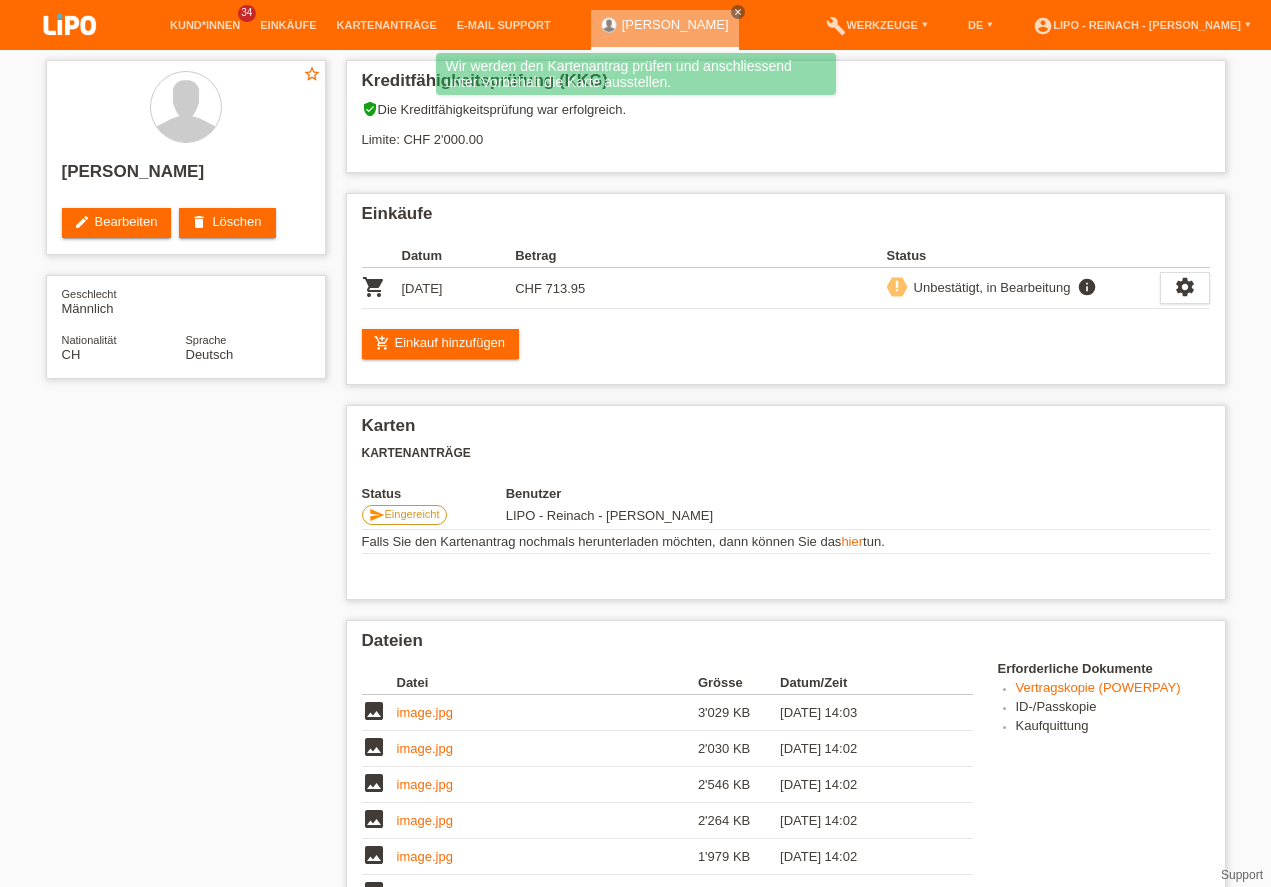scroll, scrollTop: 342, scrollLeft: 0, axis: vertical 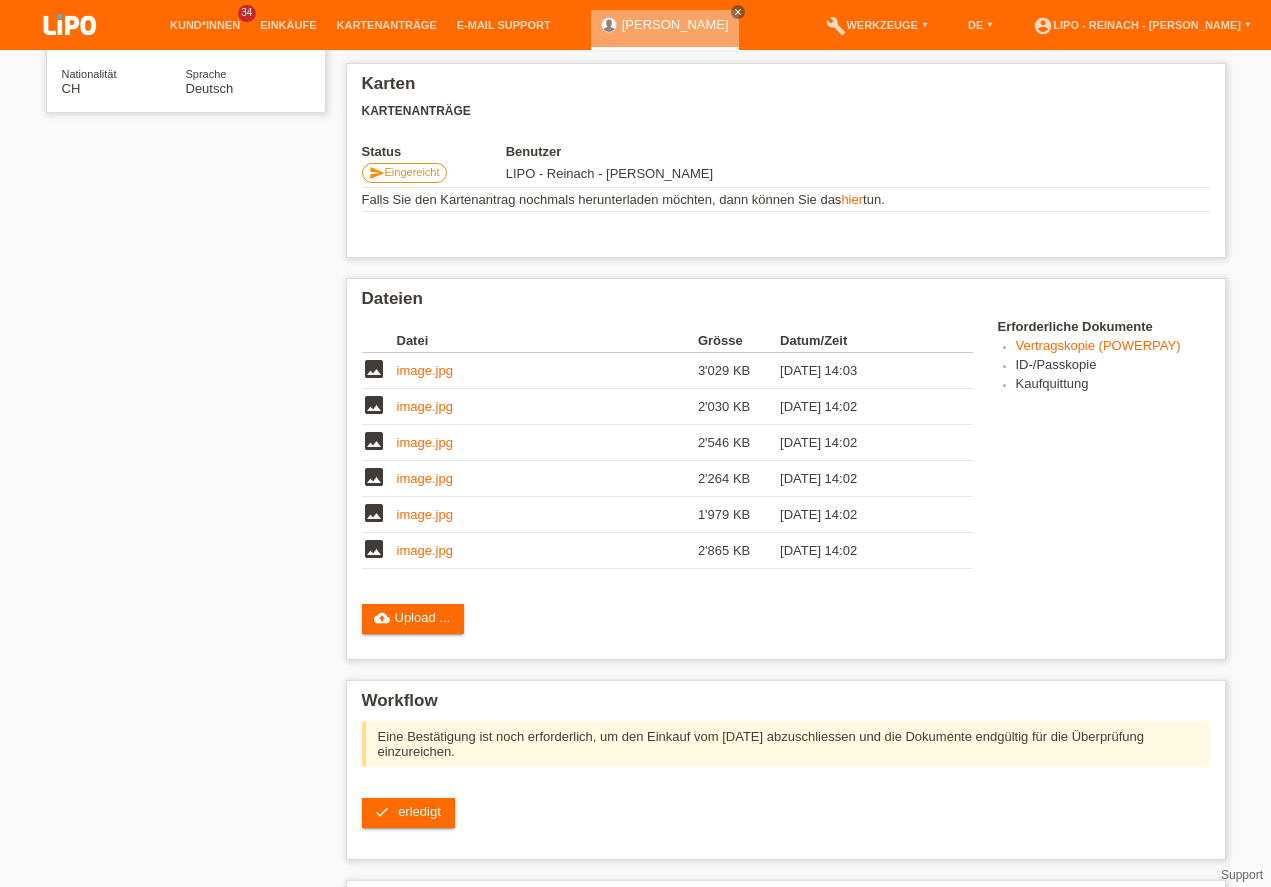 click on "settings" at bounding box center [1185, -55] 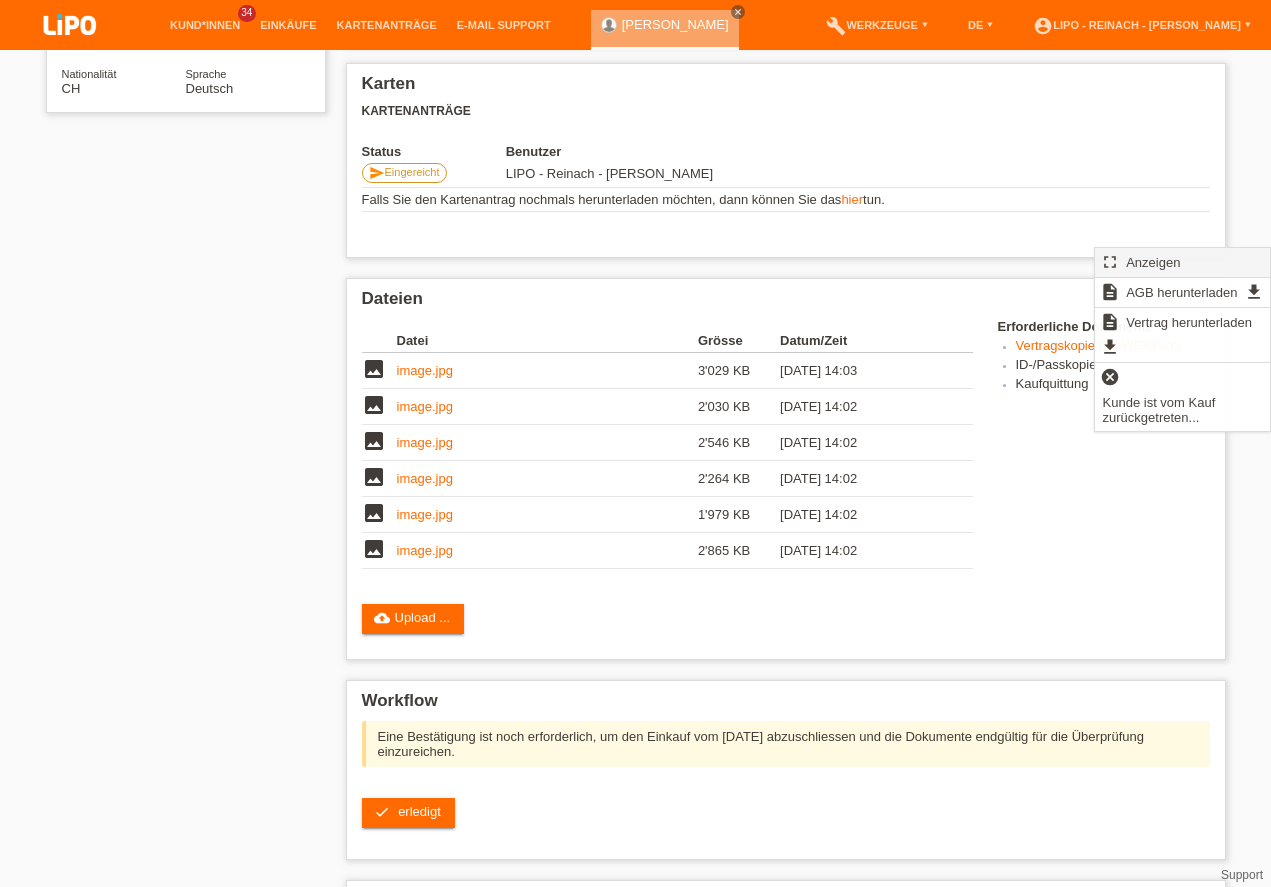 click on "Anzeigen" at bounding box center (1153, 262) 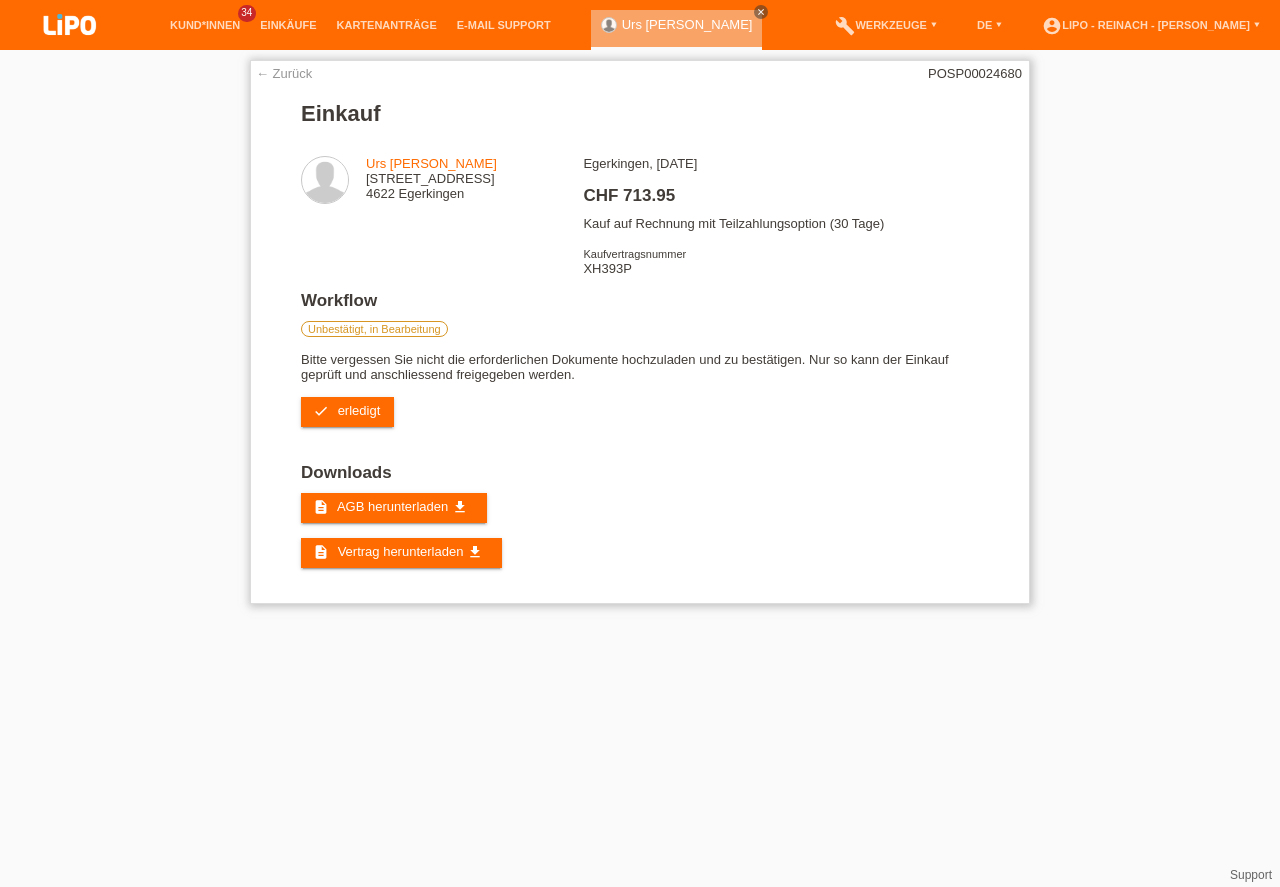 scroll, scrollTop: 0, scrollLeft: 0, axis: both 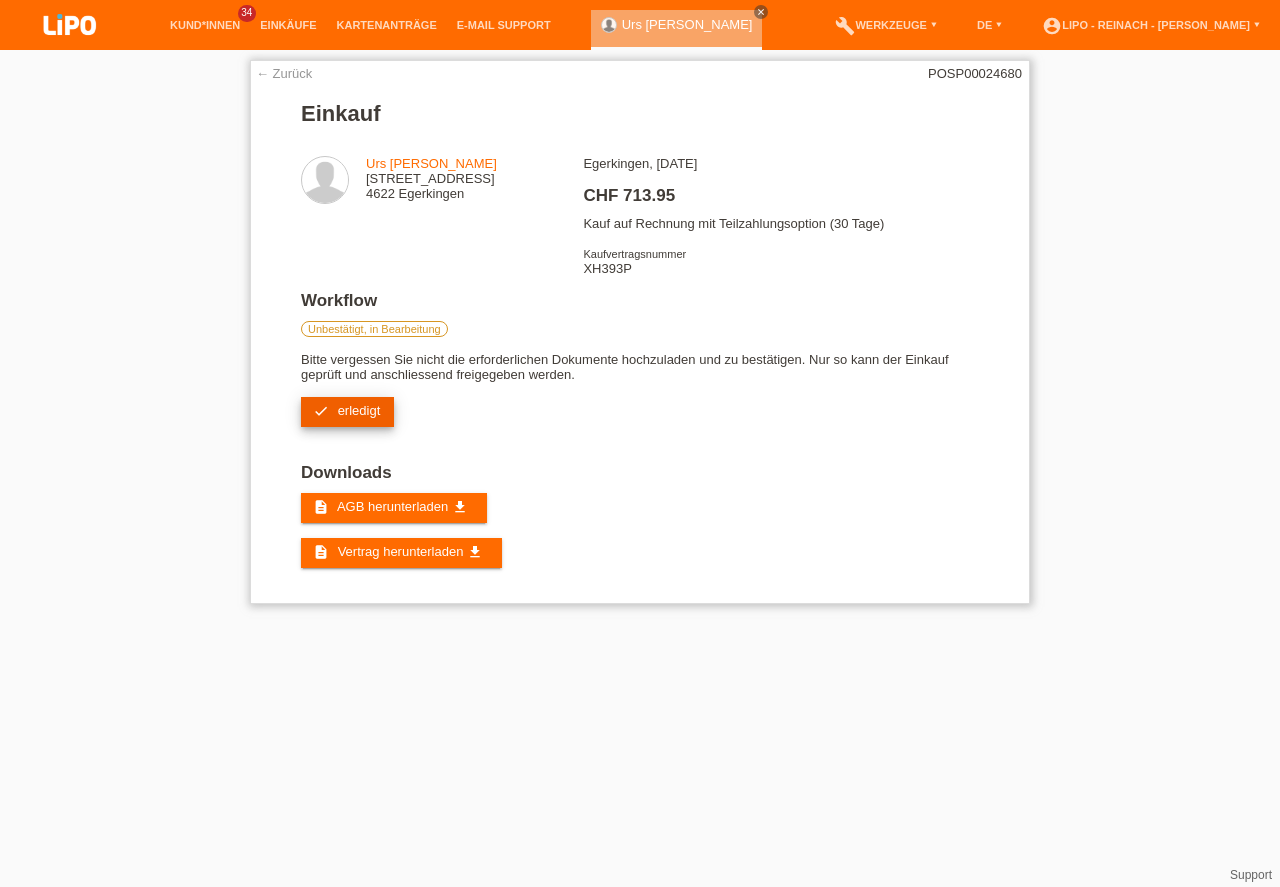 click on "erledigt" at bounding box center [359, 410] 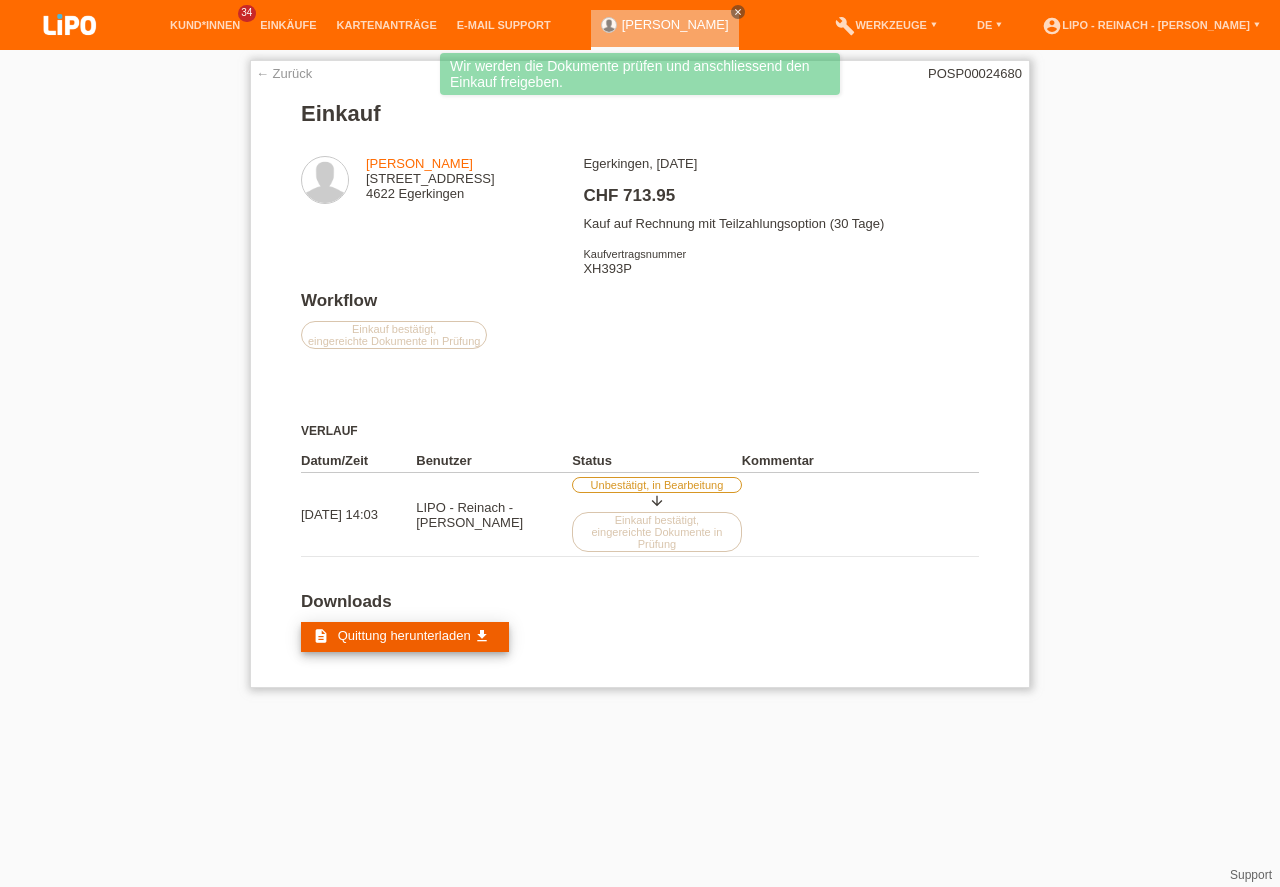 scroll, scrollTop: 0, scrollLeft: 0, axis: both 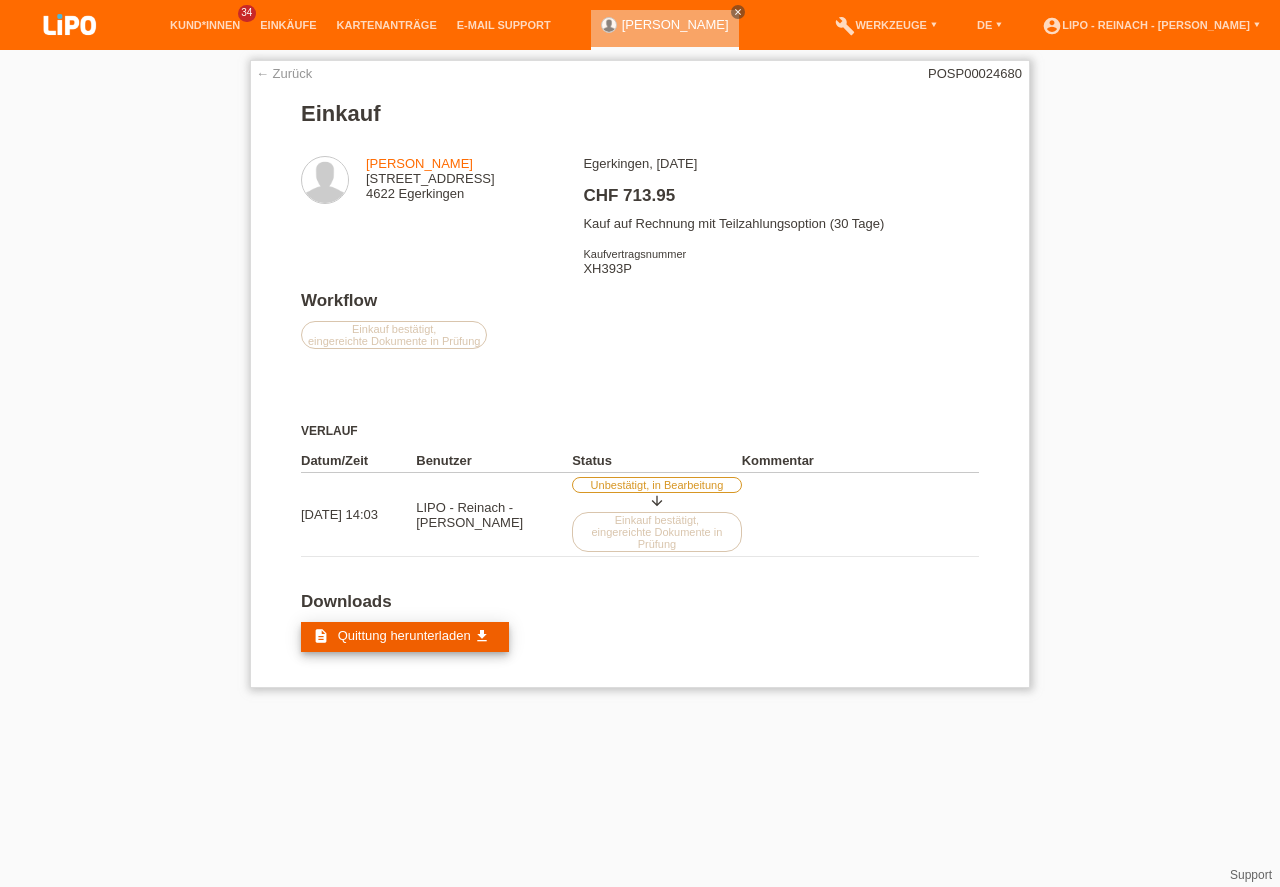 click on "Quittung herunterladen" at bounding box center (404, 635) 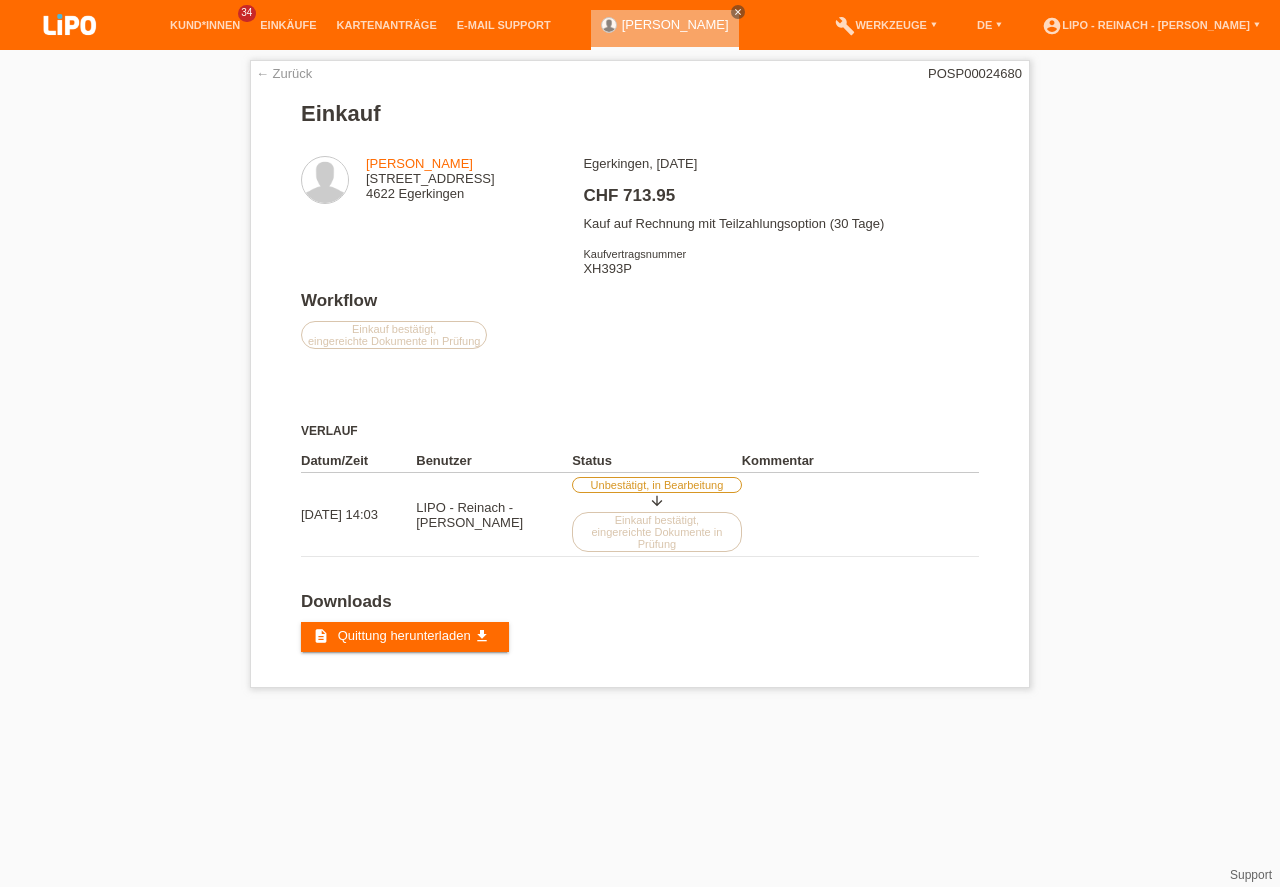 click at bounding box center (70, 26) 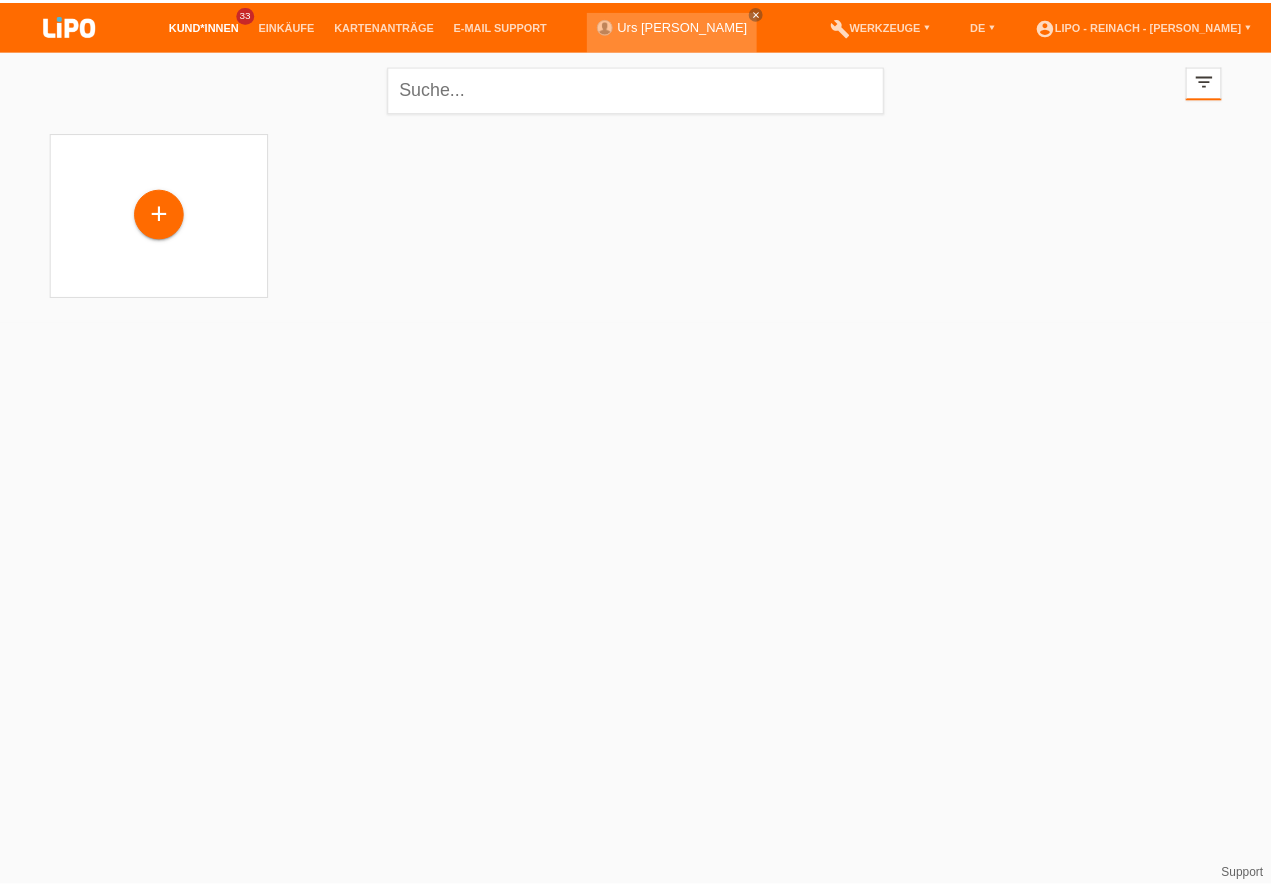 scroll, scrollTop: 0, scrollLeft: 0, axis: both 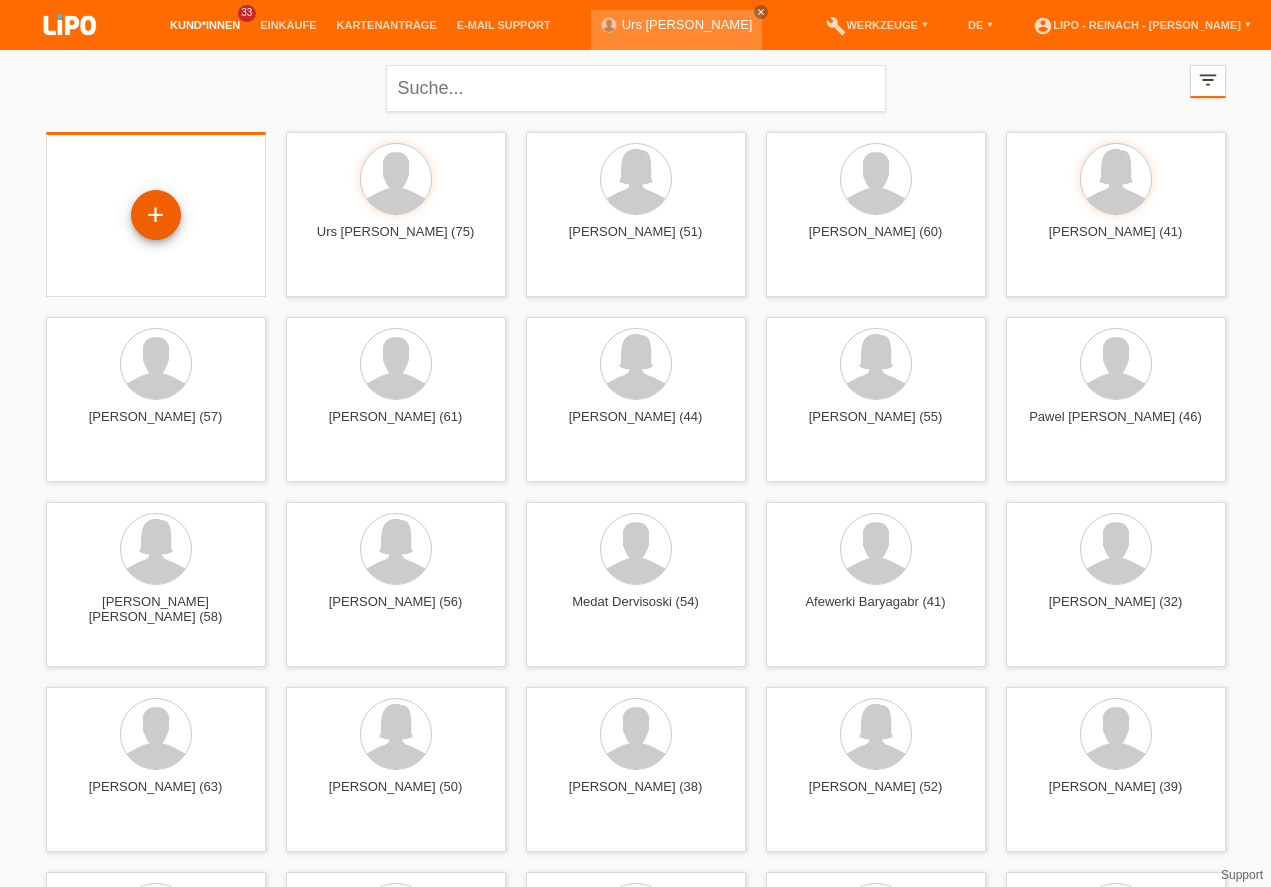 click on "+" at bounding box center (156, 215) 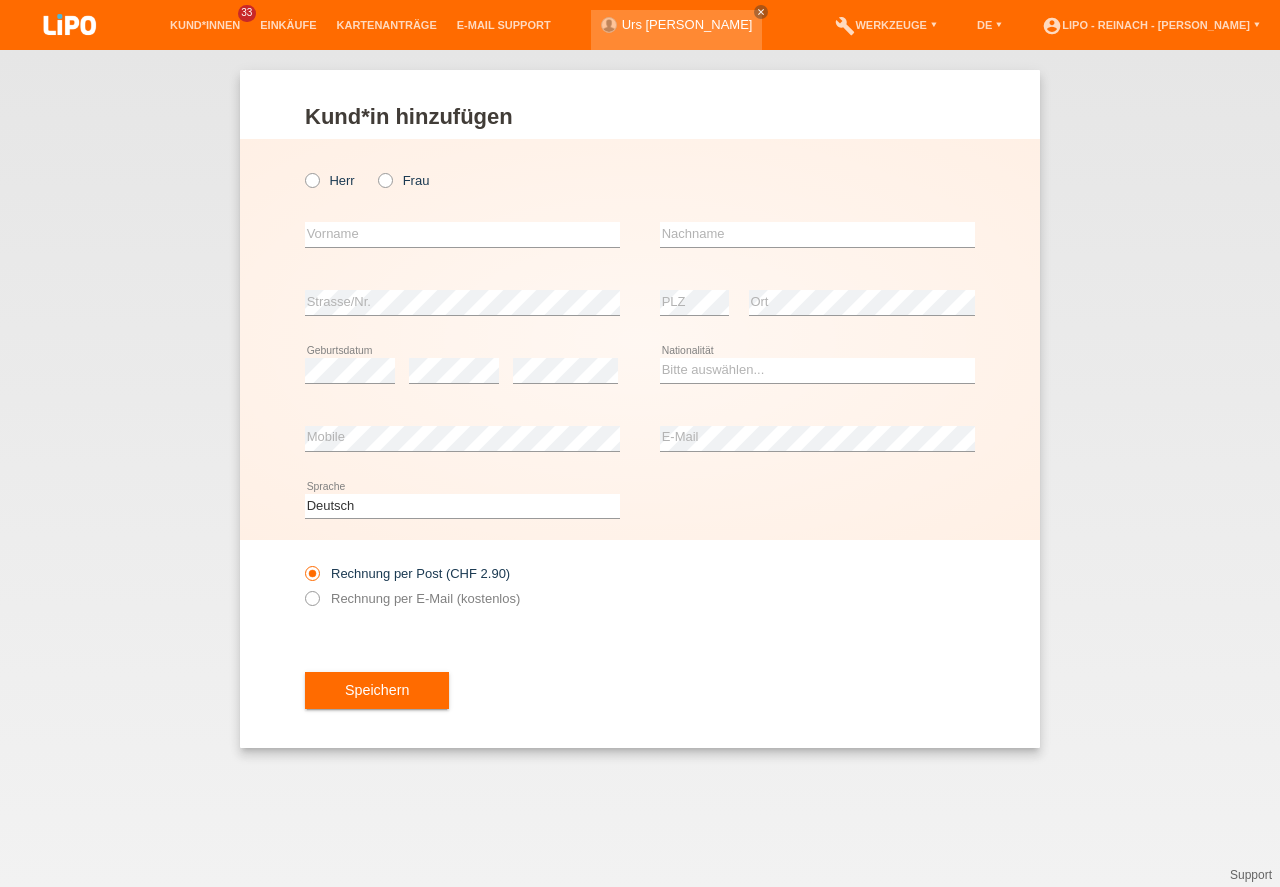 click at bounding box center (375, 170) 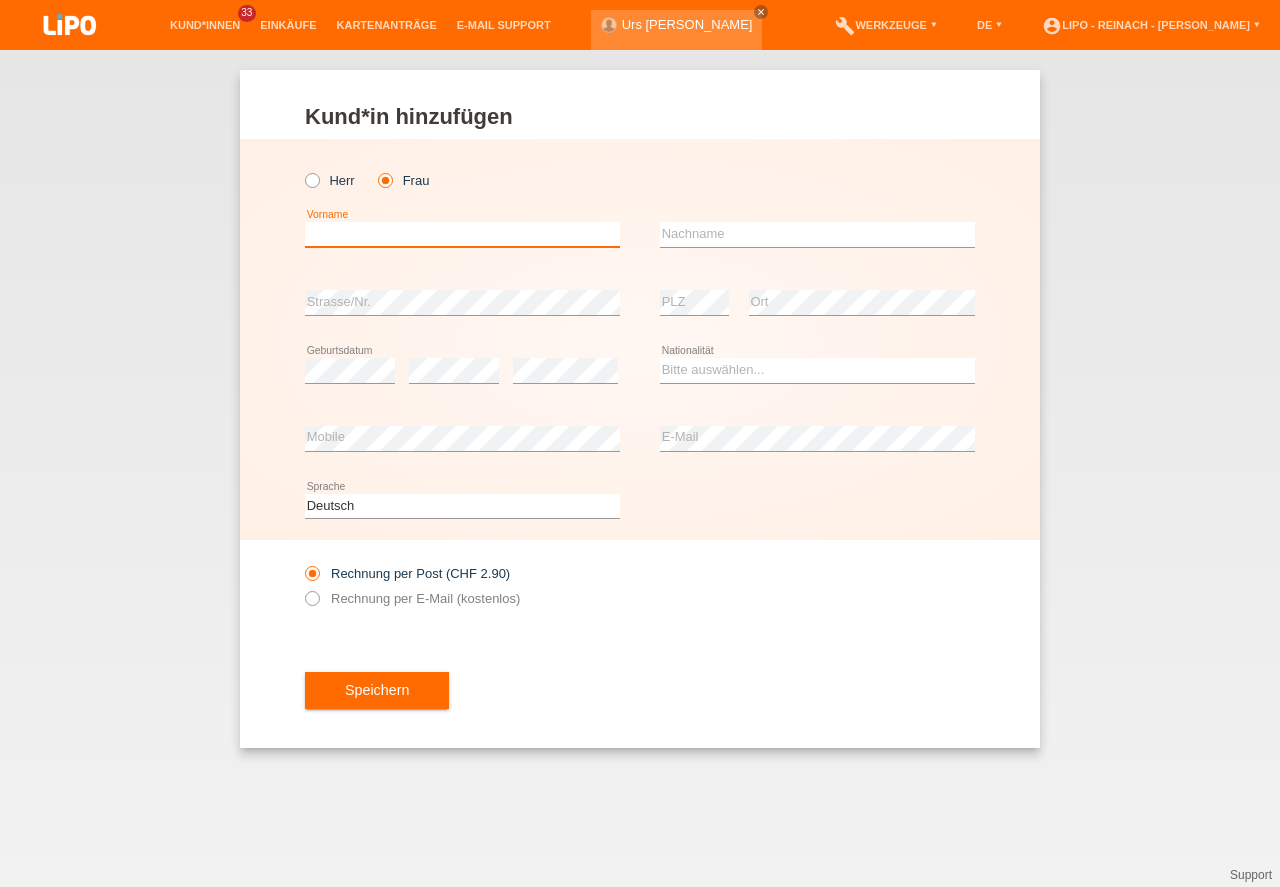 click at bounding box center (462, 234) 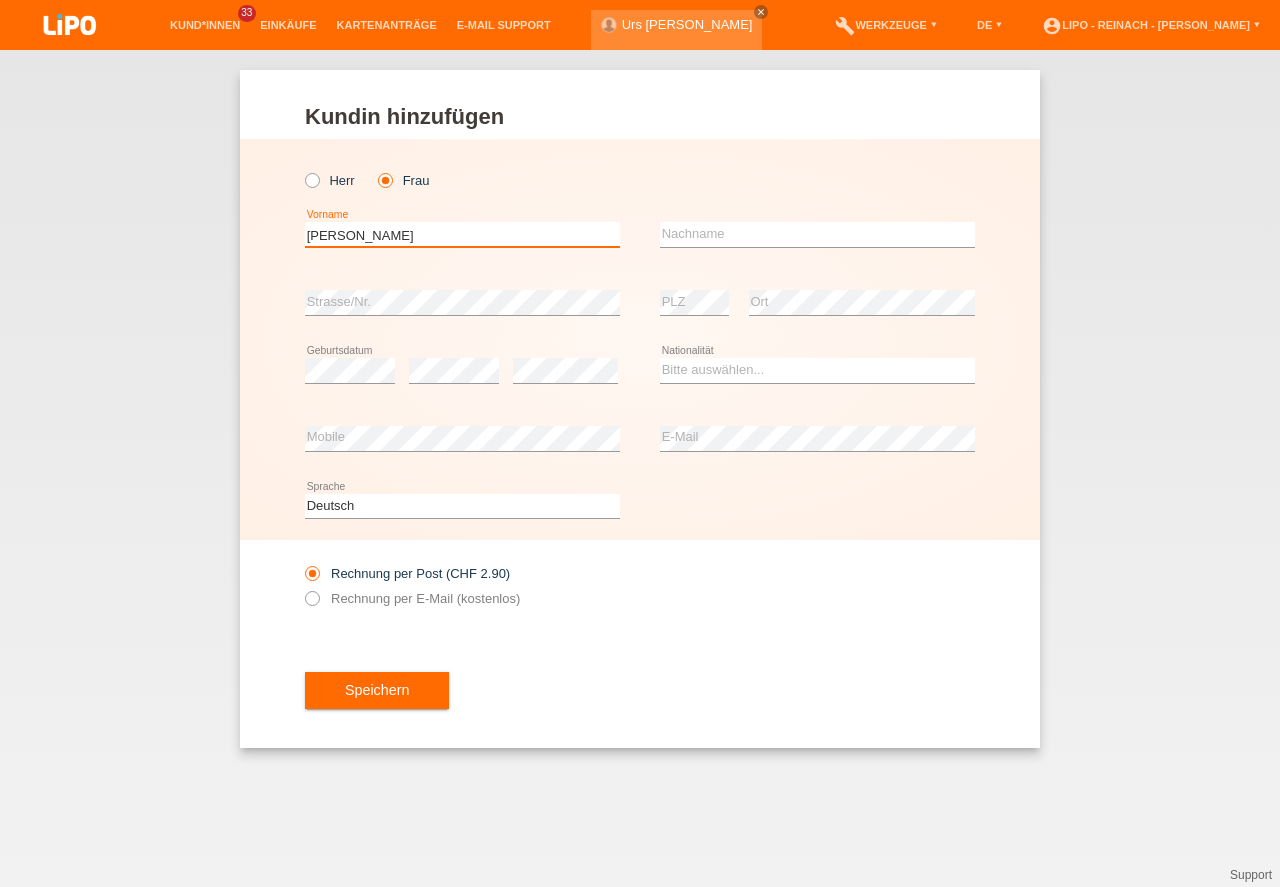 type on "[PERSON_NAME]" 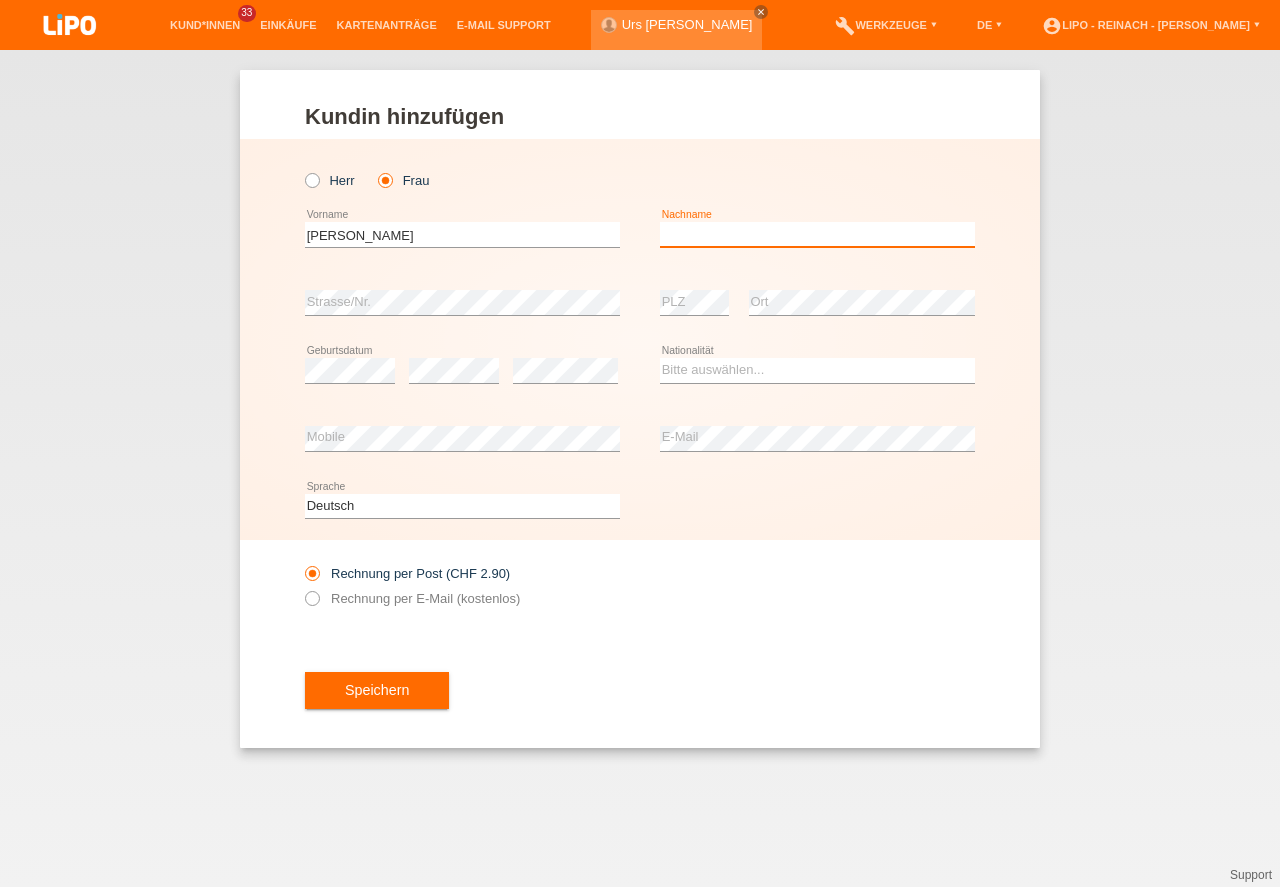 click at bounding box center [817, 234] 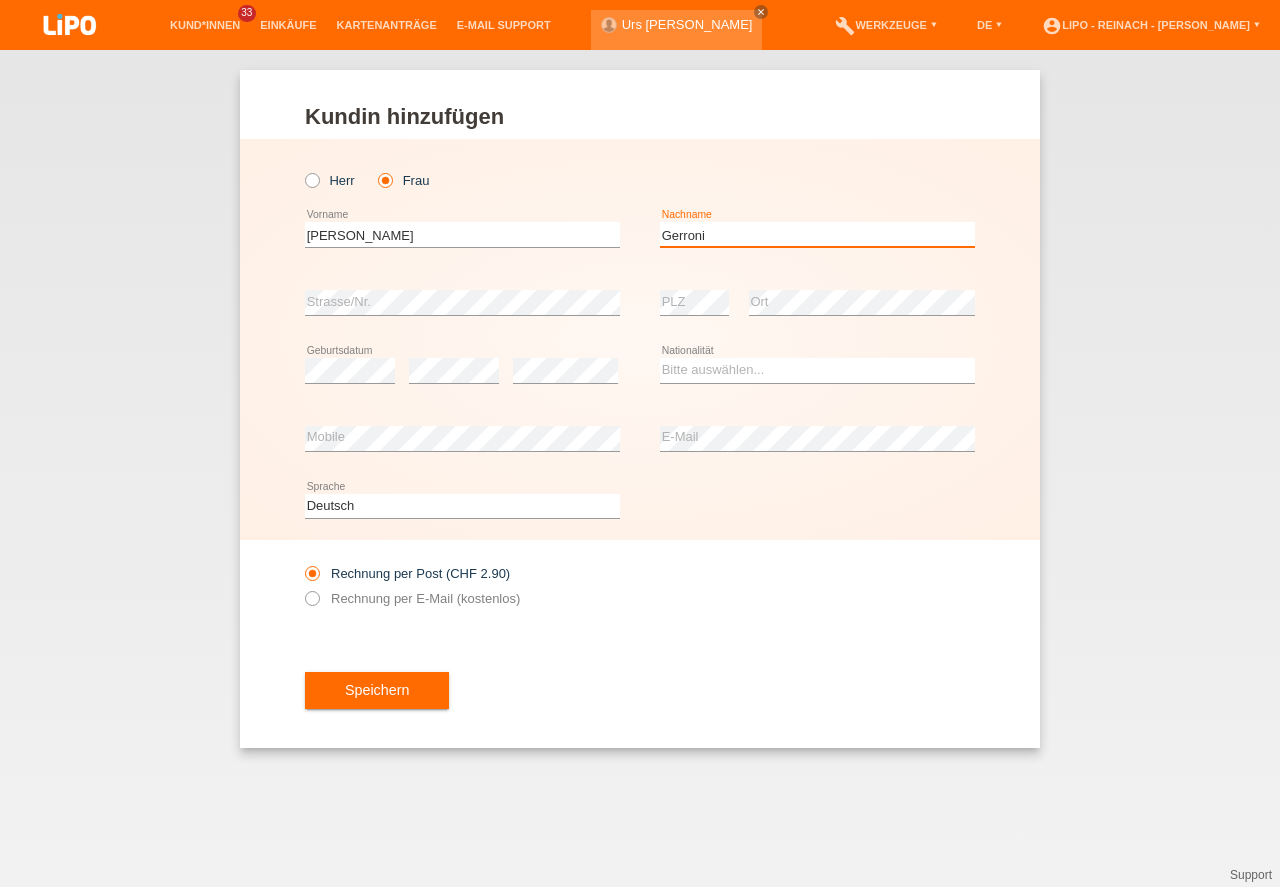 type on "Gerroni" 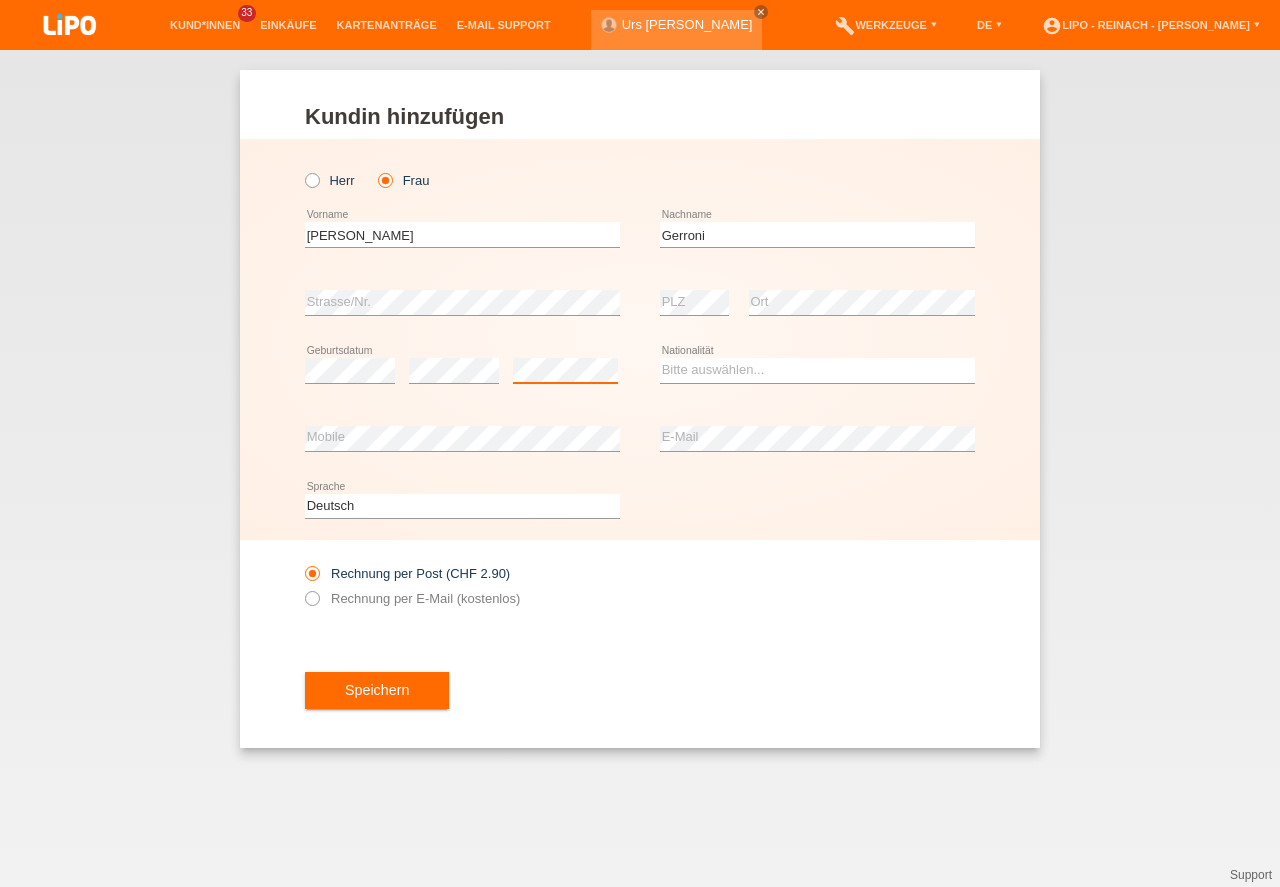 scroll, scrollTop: 0, scrollLeft: 0, axis: both 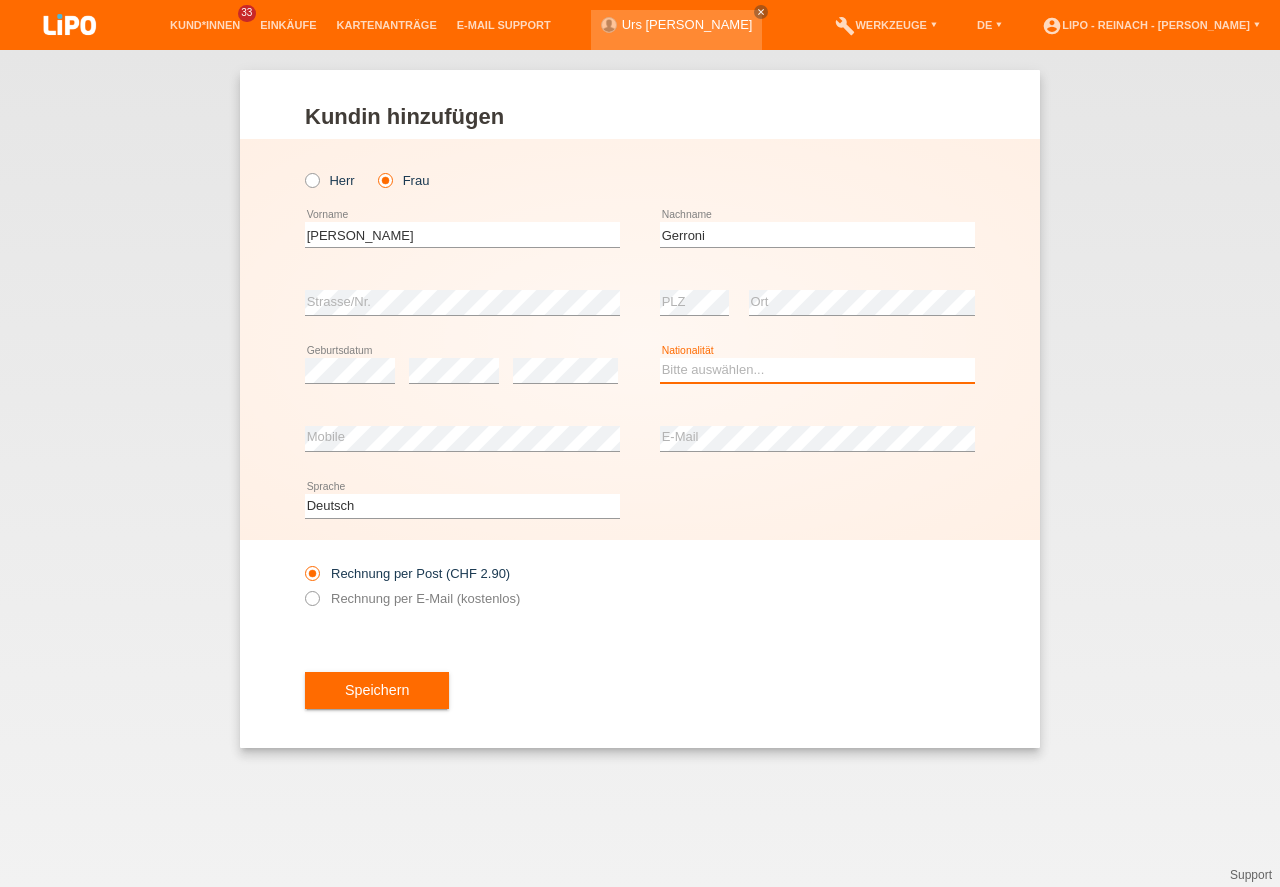 click on "Bitte auswählen...
Schweiz
Deutschland
Liechtenstein
Österreich
------------
Afghanistan
Ägypten
Åland
Albanien
Algerien" at bounding box center [817, 370] 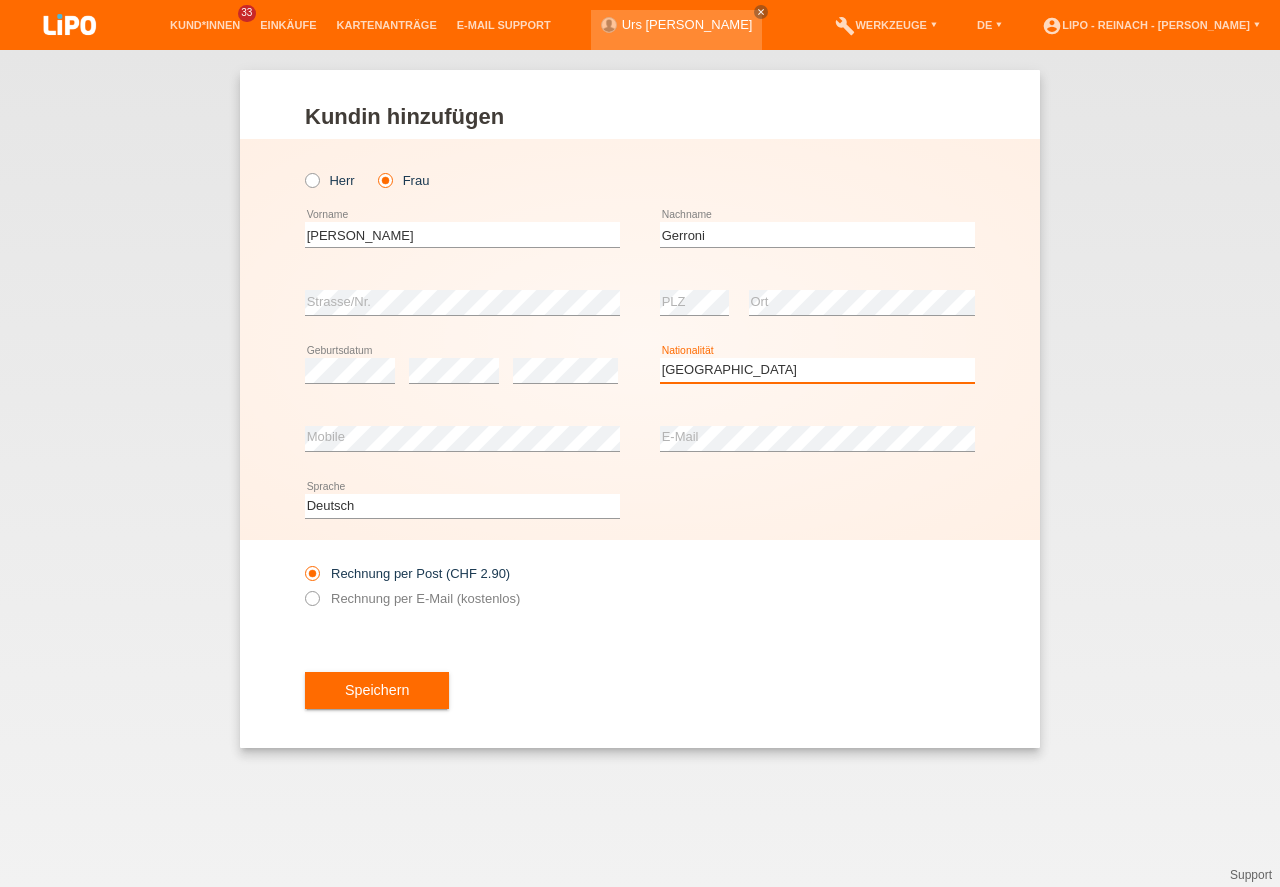 click on "[GEOGRAPHIC_DATA]" at bounding box center [0, 0] 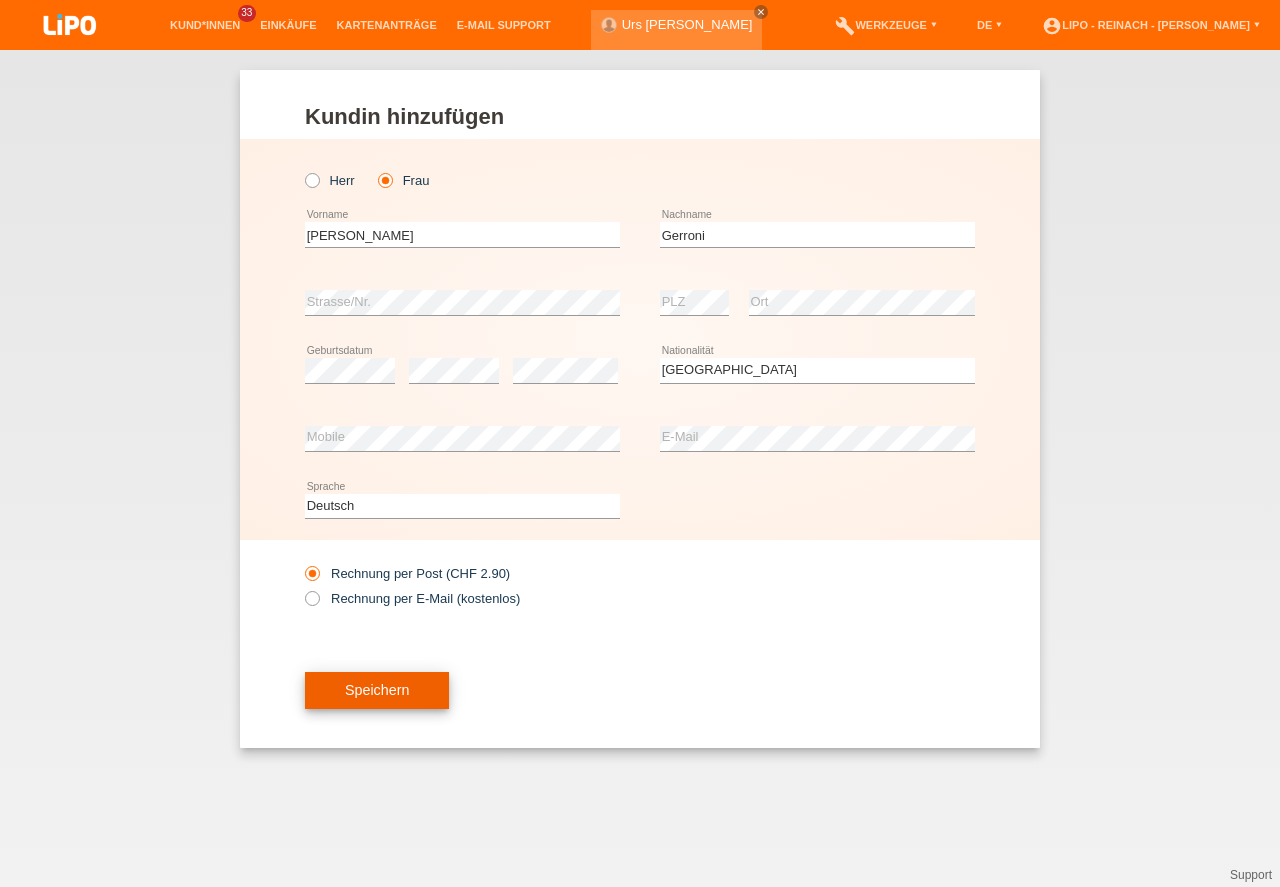 click on "Speichern" at bounding box center [377, 691] 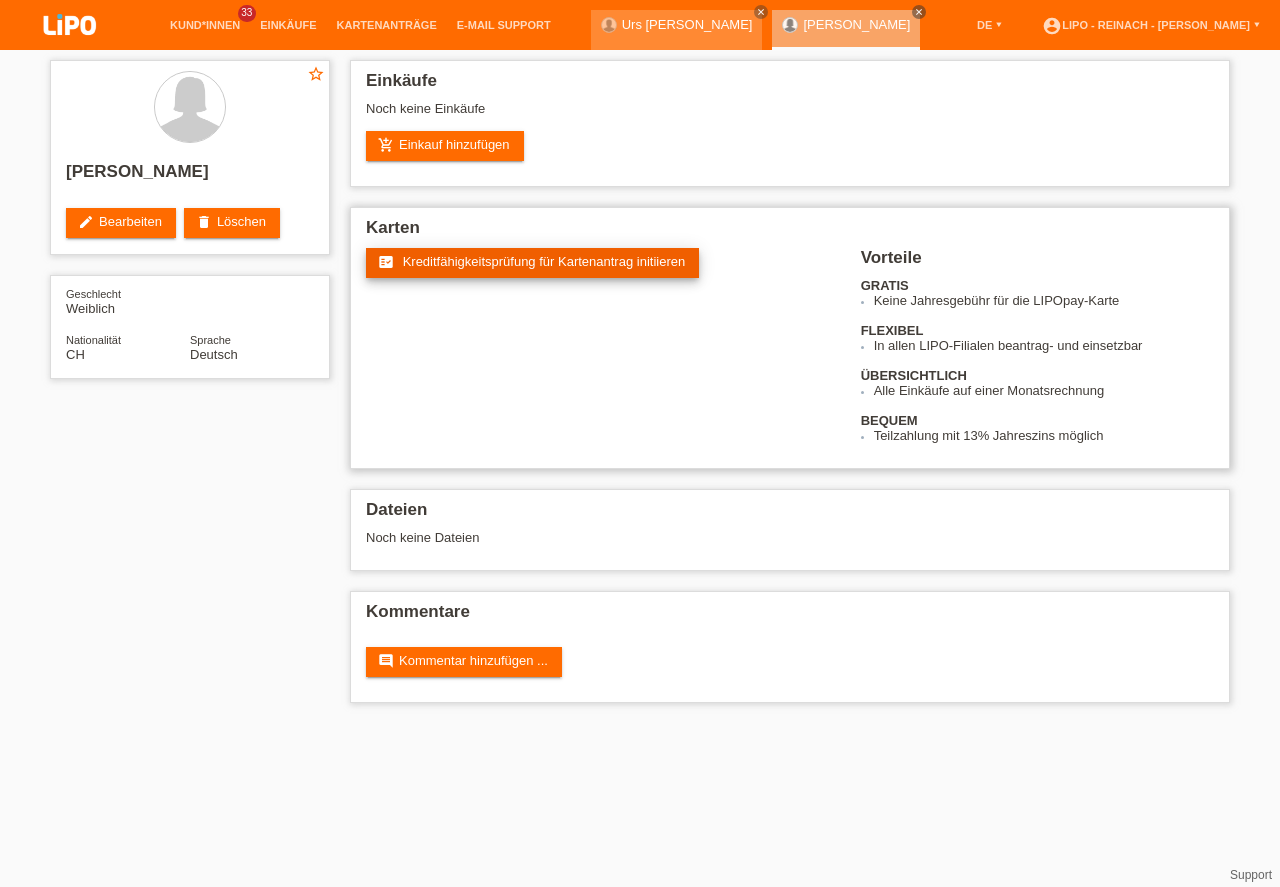 scroll, scrollTop: 0, scrollLeft: 0, axis: both 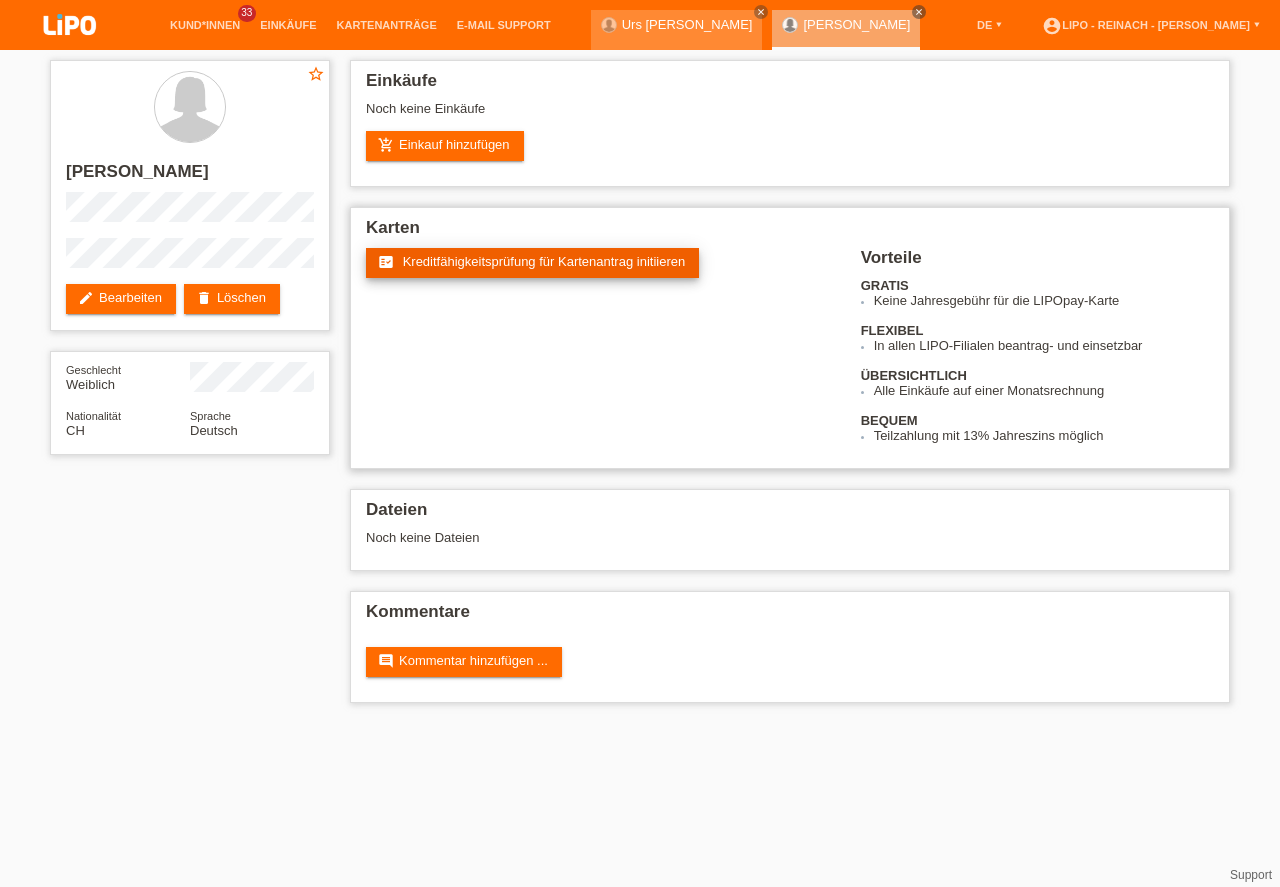 click on "Kreditfähigkeitsprüfung für Kartenantrag initiieren" at bounding box center (544, 261) 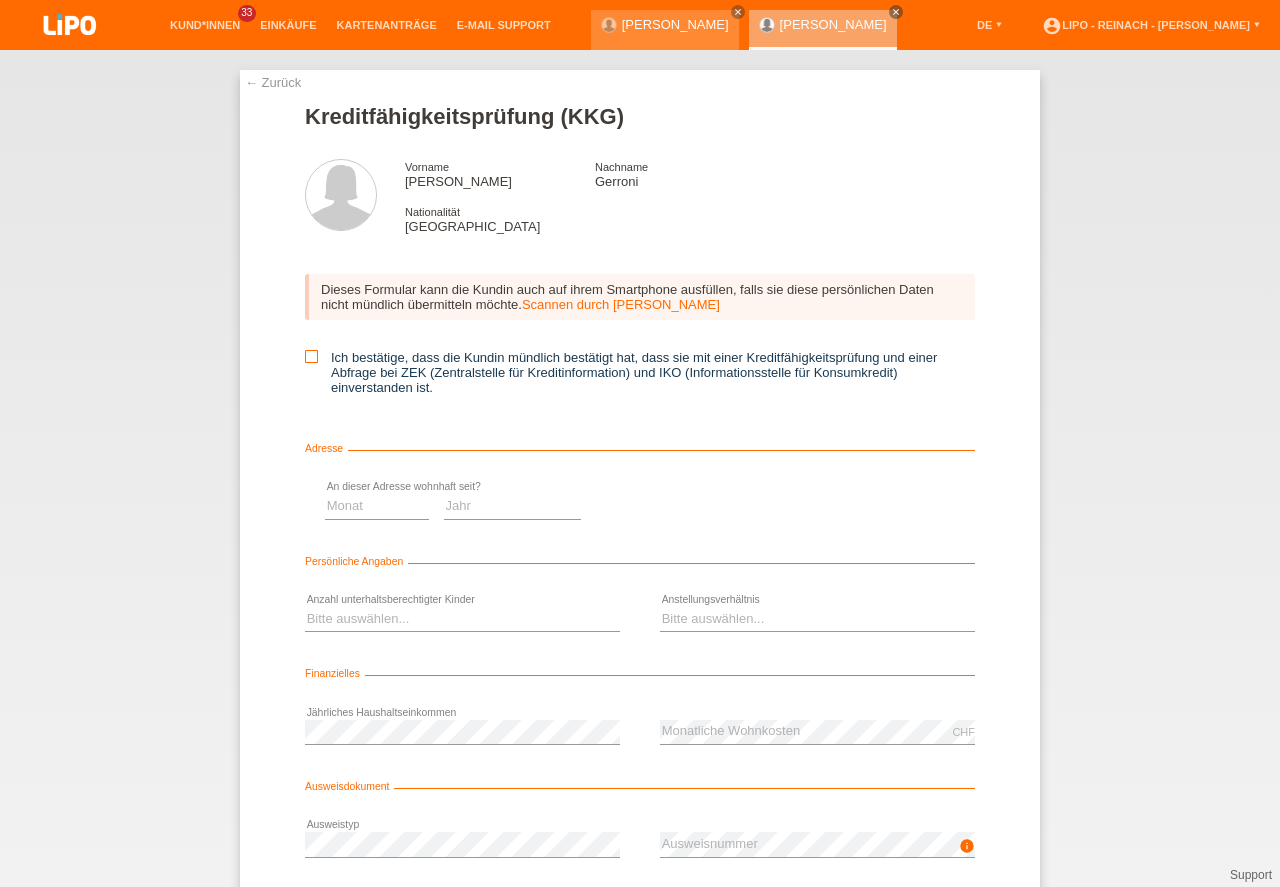 scroll, scrollTop: 0, scrollLeft: 0, axis: both 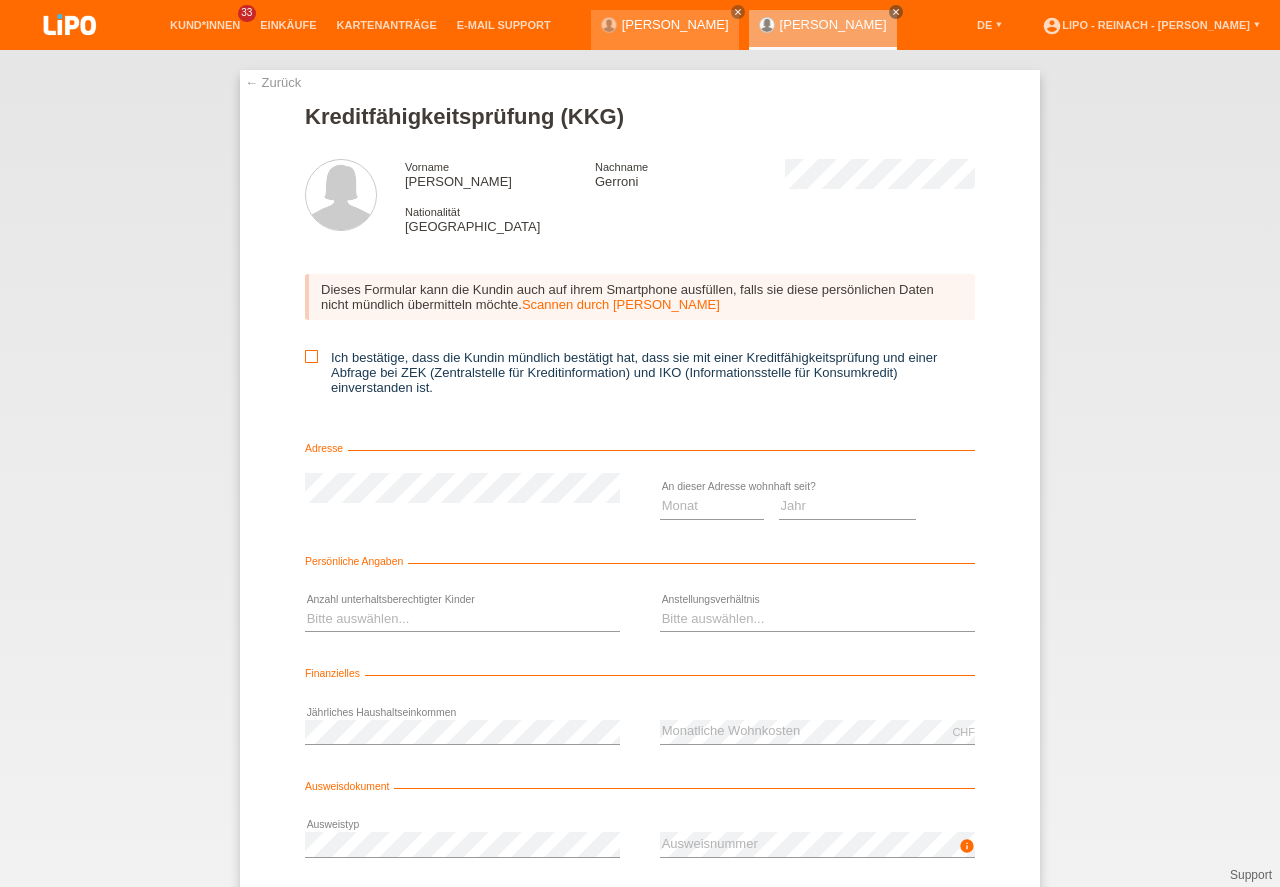 click at bounding box center [311, 356] 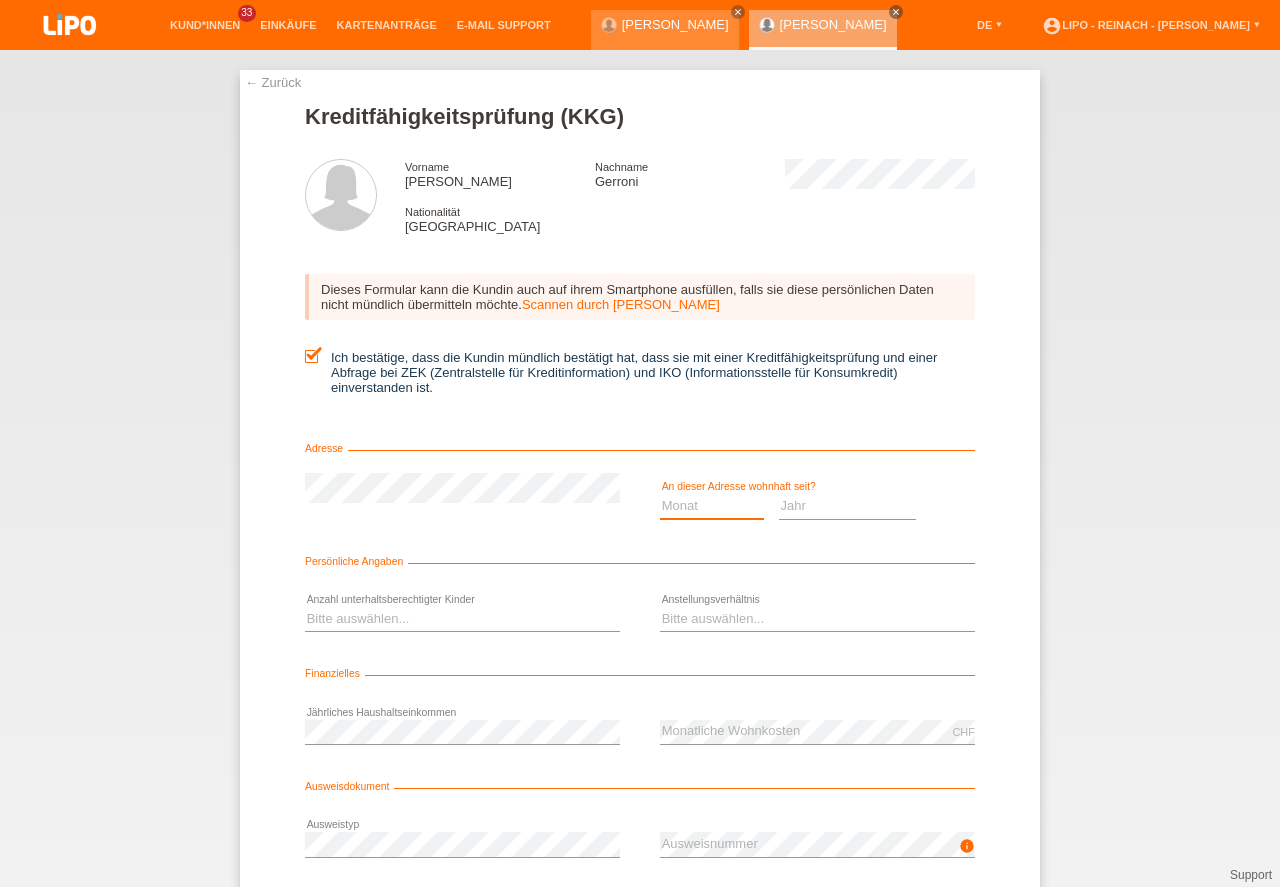 click on "Monat
01
02
03
04
05
06
07
08
09
10" at bounding box center [712, 506] 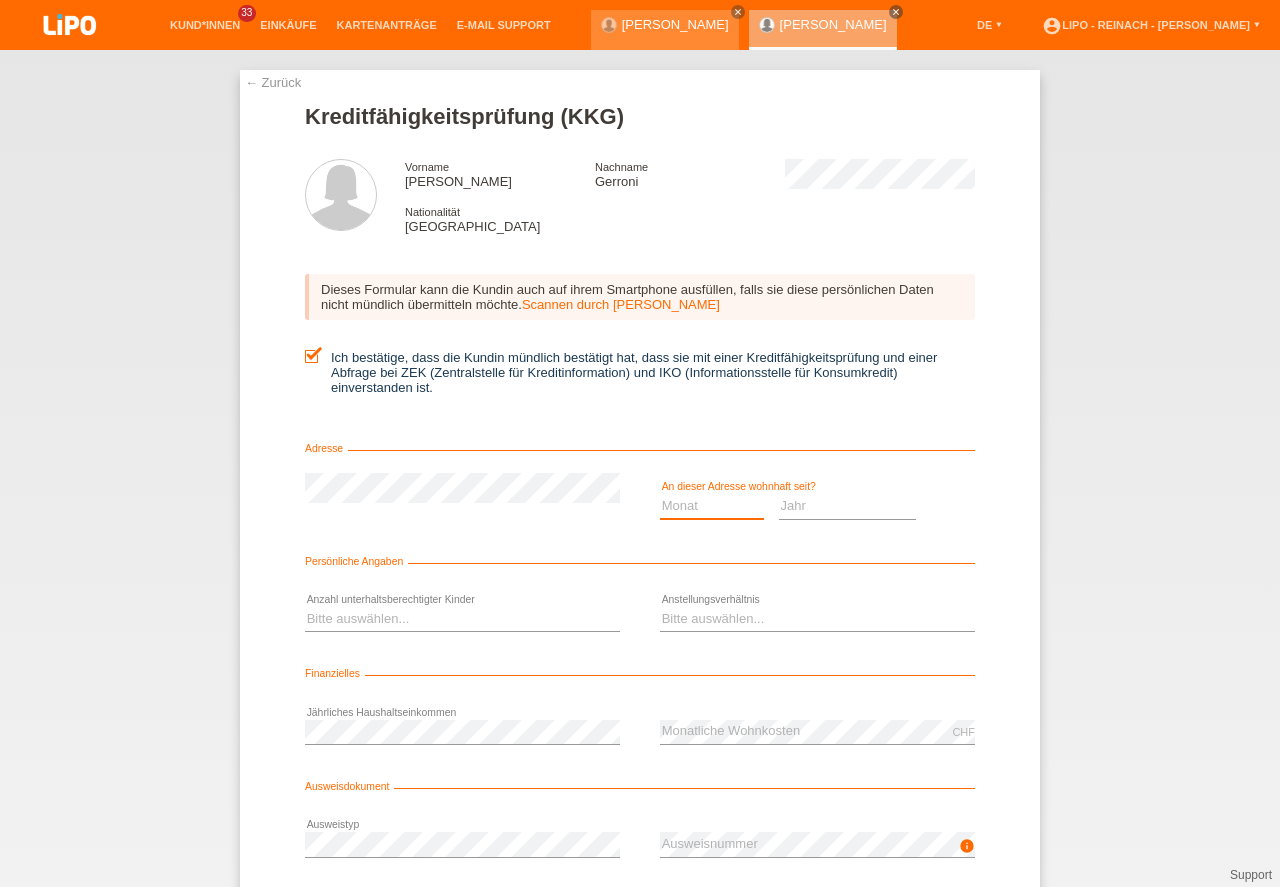 select on "01" 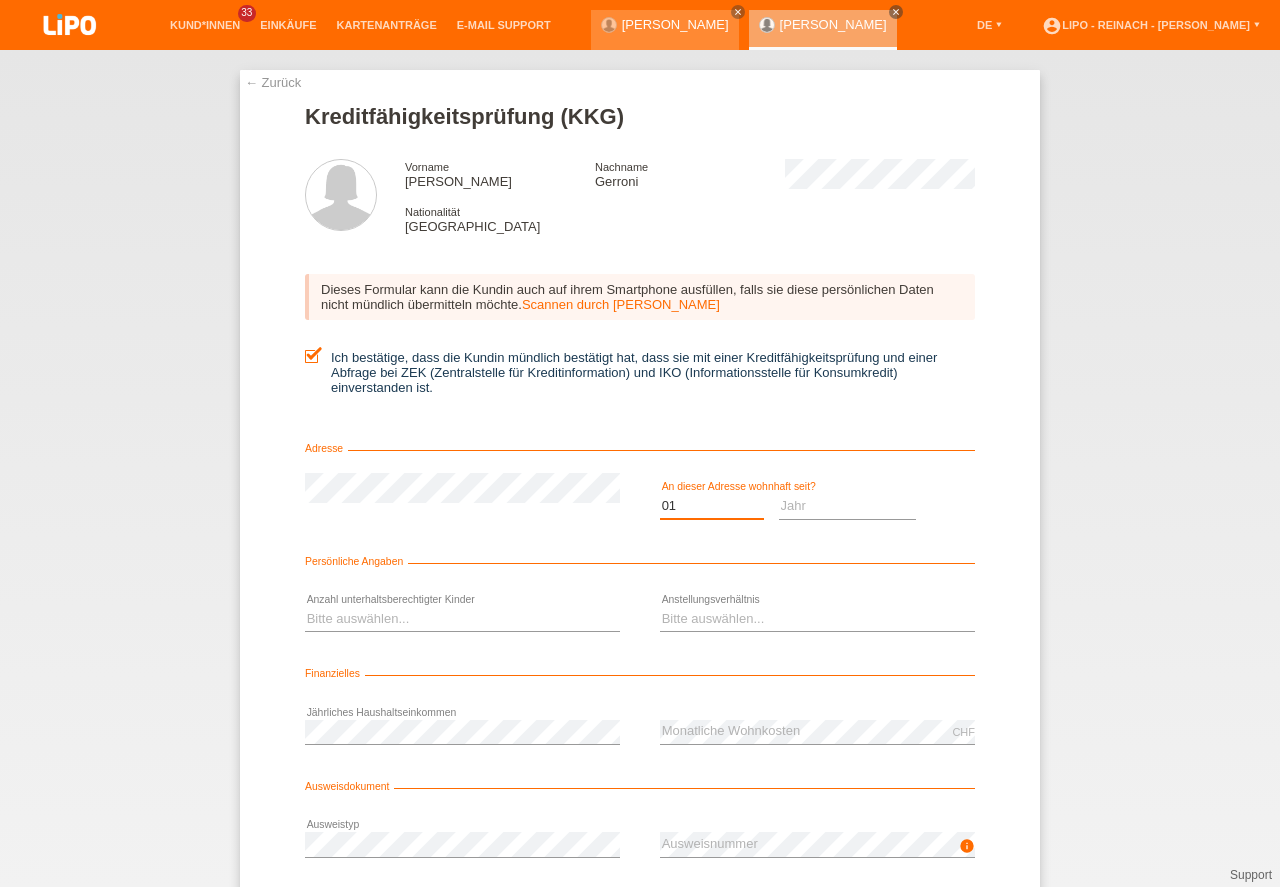 click on "01" at bounding box center (0, 0) 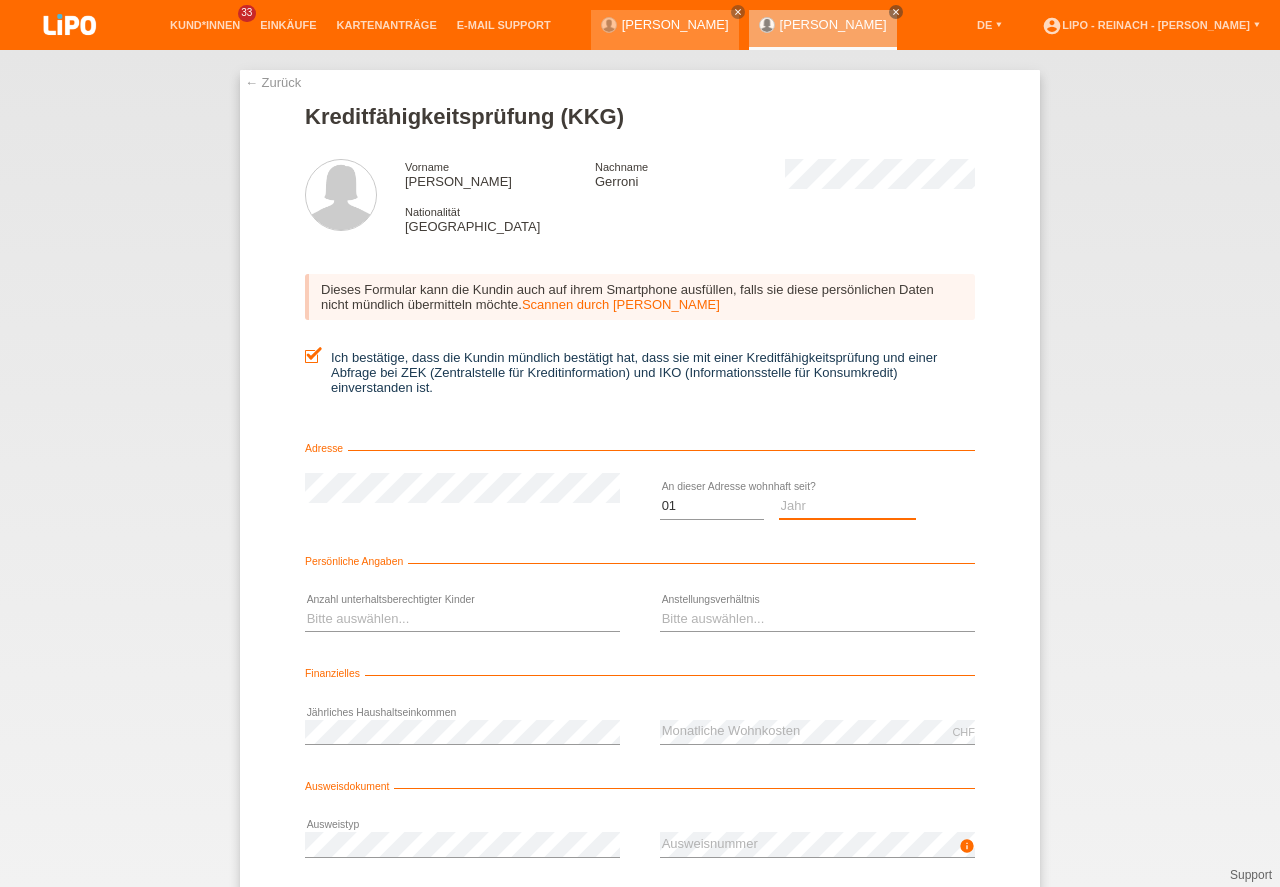 click on "Jahr
2025
2024
2023
2022
2021
2020
2019
2018
2017
2016 2015 2014 2013 2012 2011 2010 2009 2008 2007 2006 2005 2004 2003" at bounding box center [848, 506] 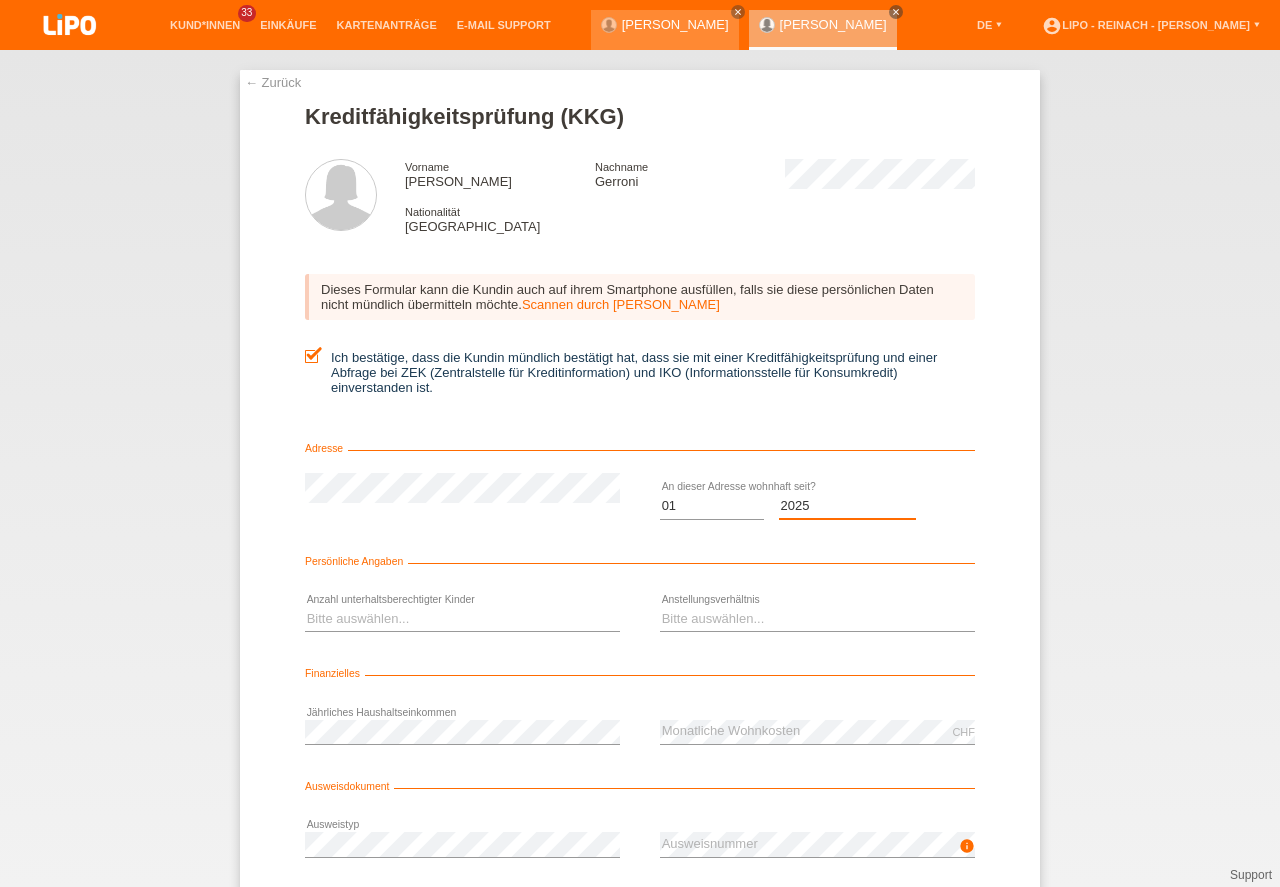 scroll, scrollTop: 0, scrollLeft: 0, axis: both 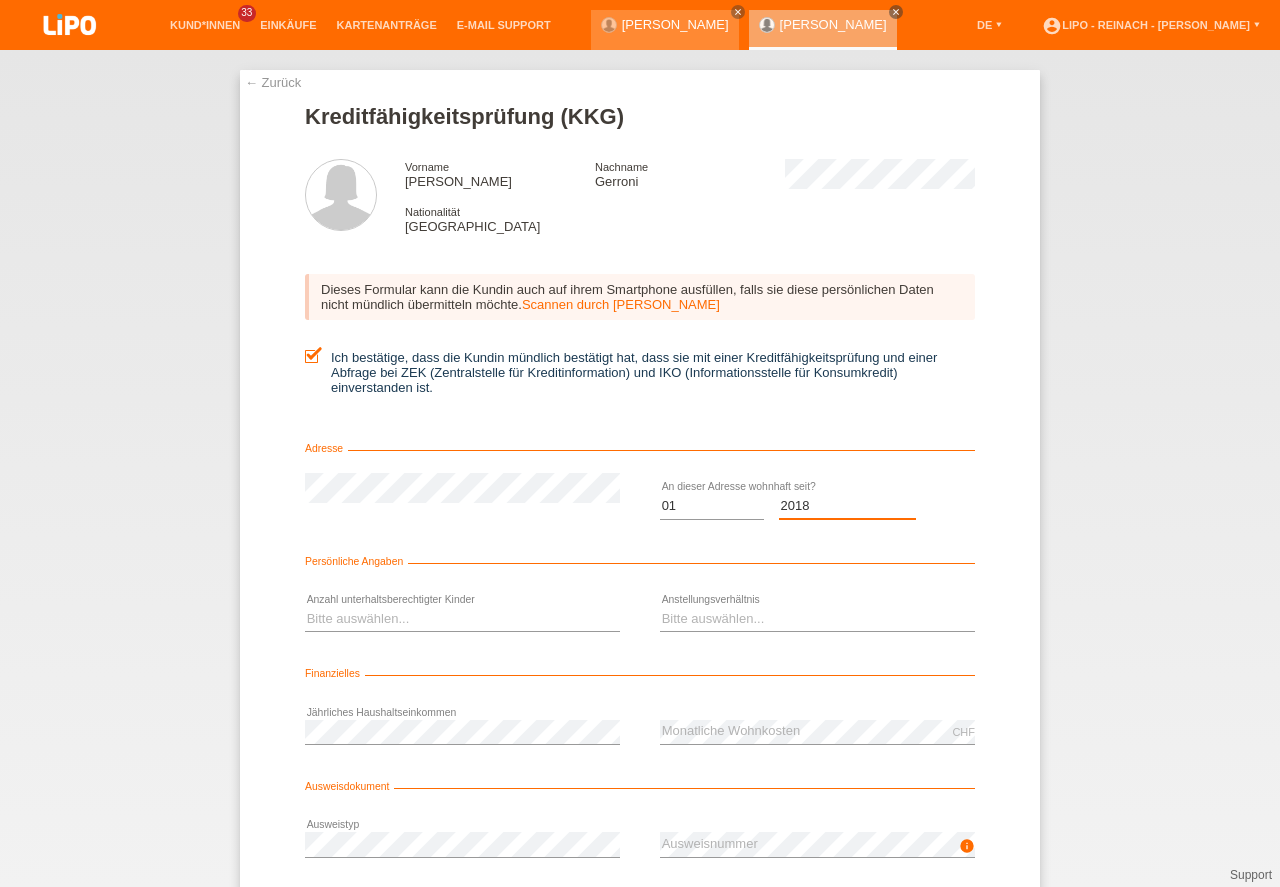 select on "2018" 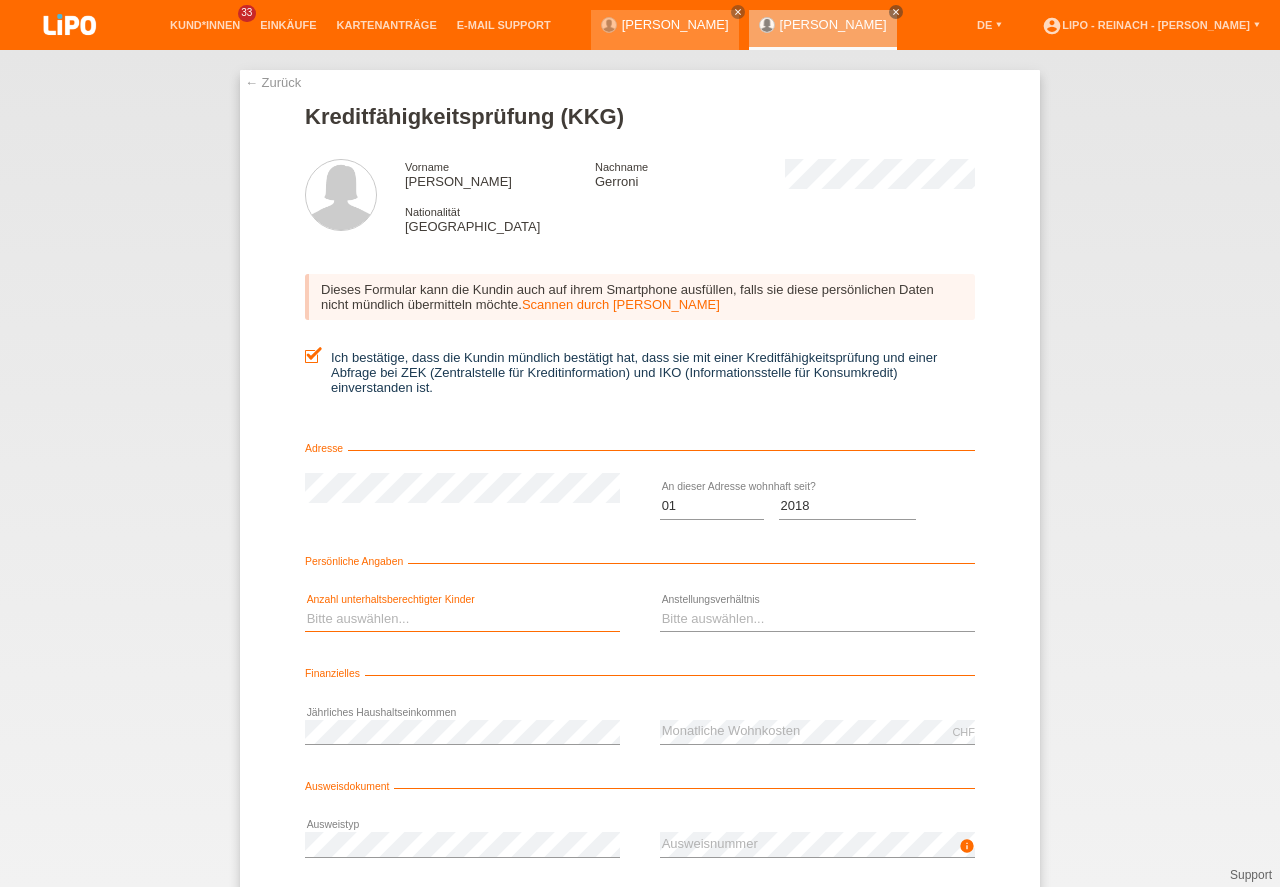 click on "Bitte auswählen...
0
1
2
3
4
5
6
7
8
9" at bounding box center [462, 619] 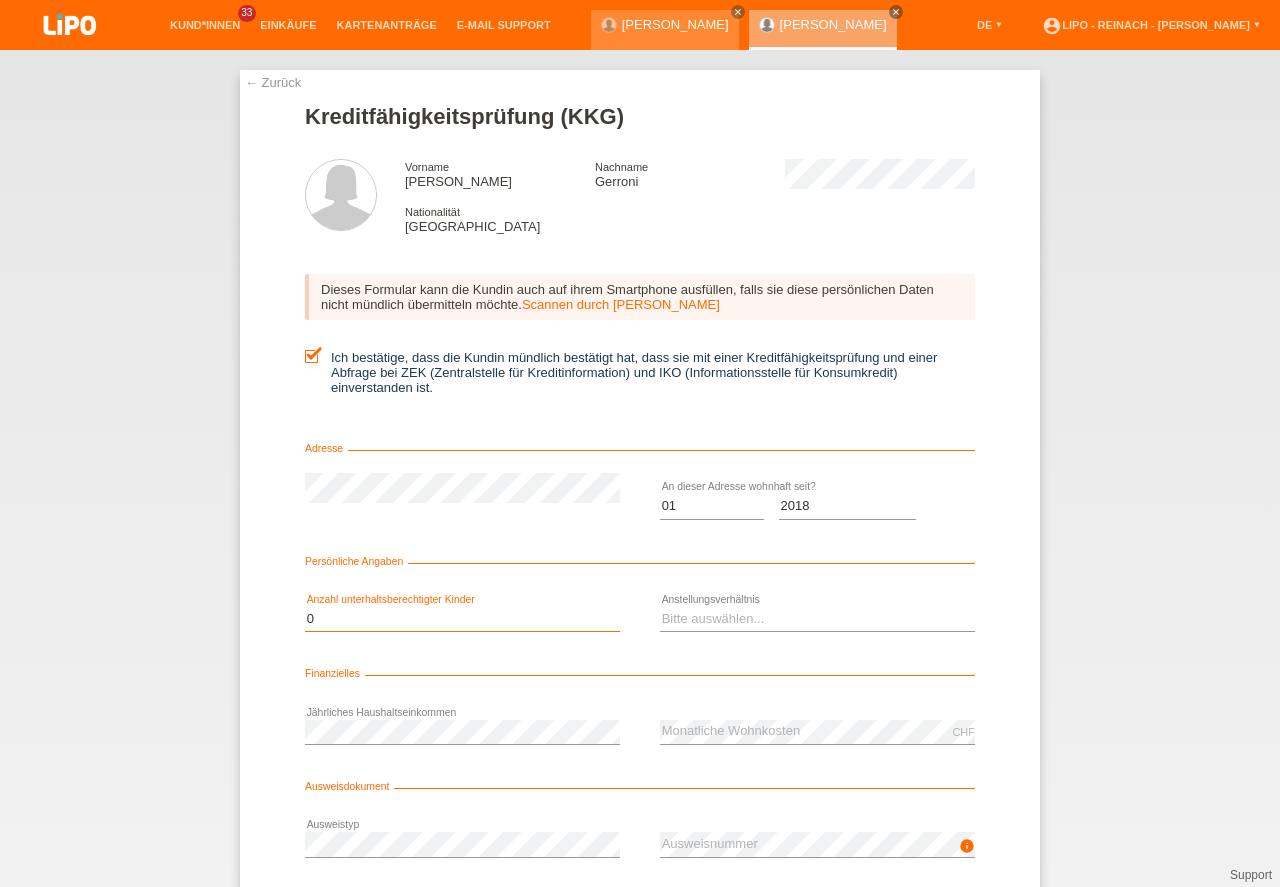 click on "0" at bounding box center [0, 0] 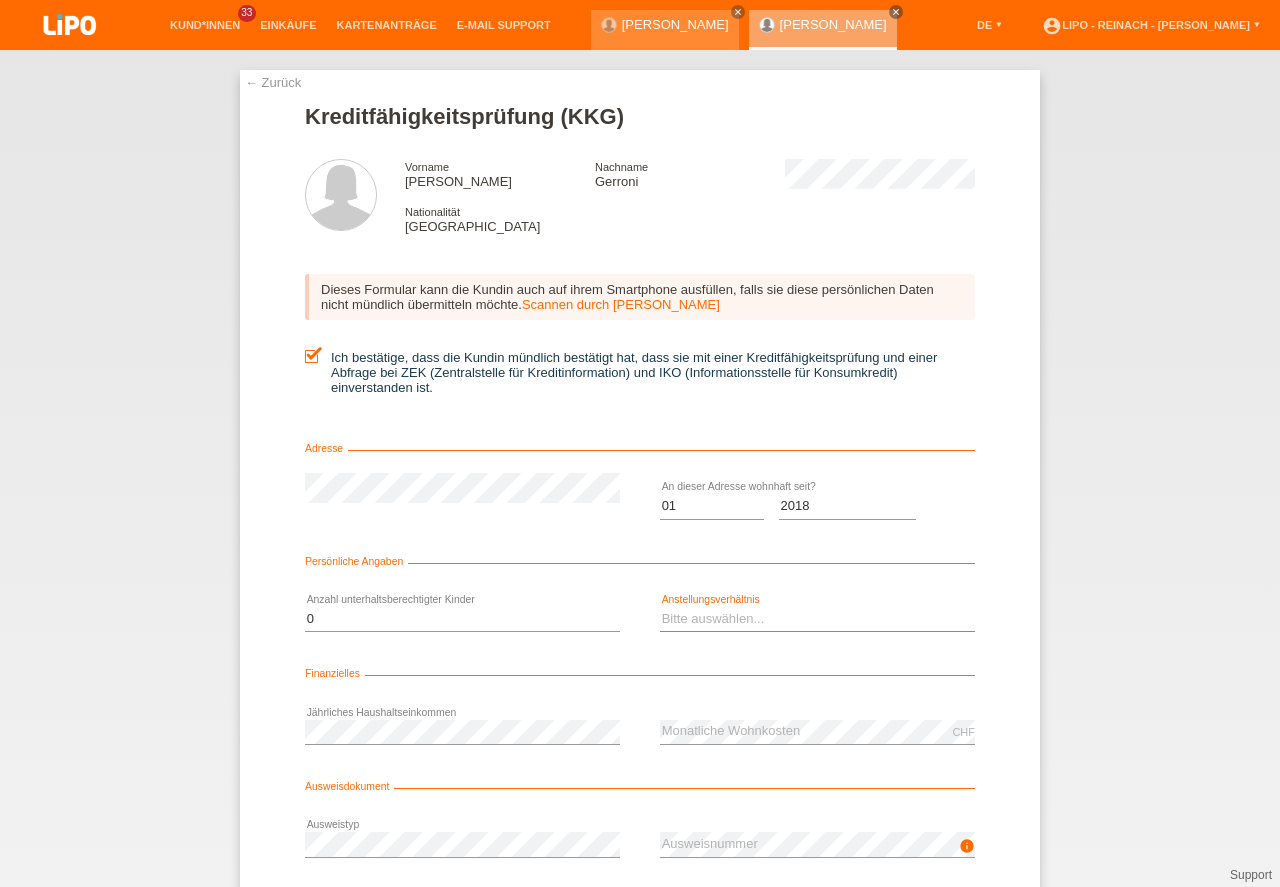 click on "Bitte auswählen...
Unbefristet
Befristet
Lehrling/Student
Pensioniert
Nicht arbeitstätig
Hausfrau/-mann
Selbständig" at bounding box center (817, 619) 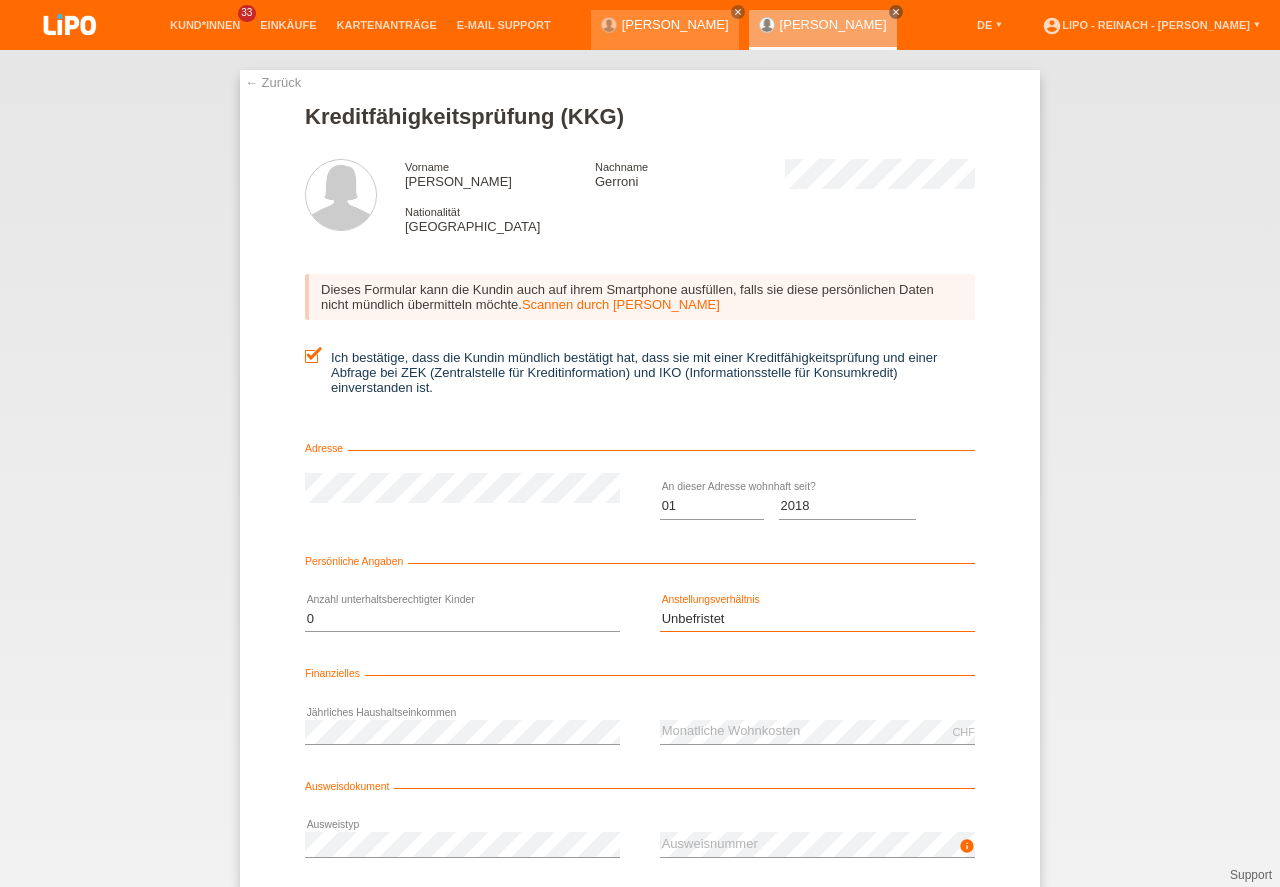 click on "Unbefristet" at bounding box center (0, 0) 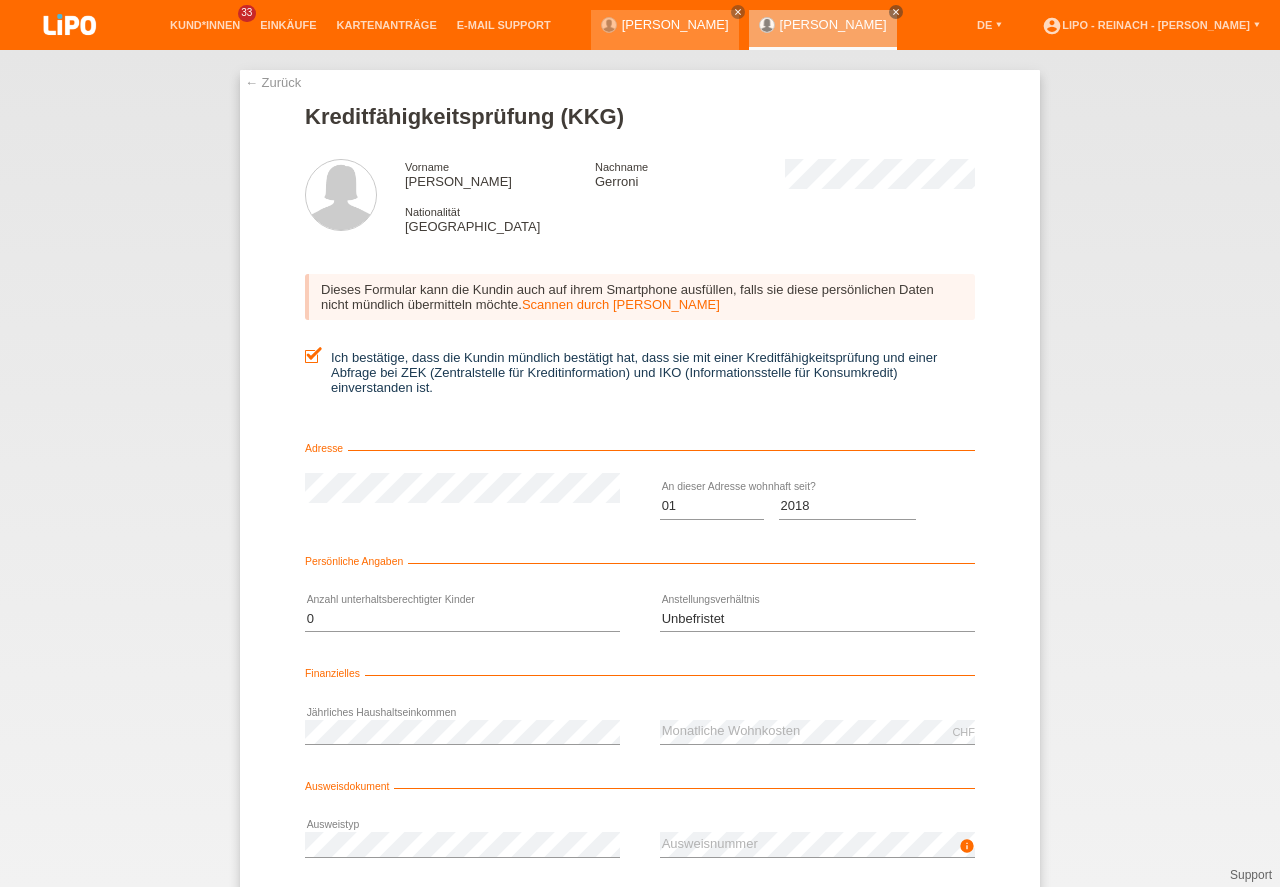 click on "← Zurück
Kreditfähigkeitsprüfung (KKG)
Vorname
[PERSON_NAME]
Nachname
[PERSON_NAME]
Nationalität
[GEOGRAPHIC_DATA]
Monat" at bounding box center [640, 468] 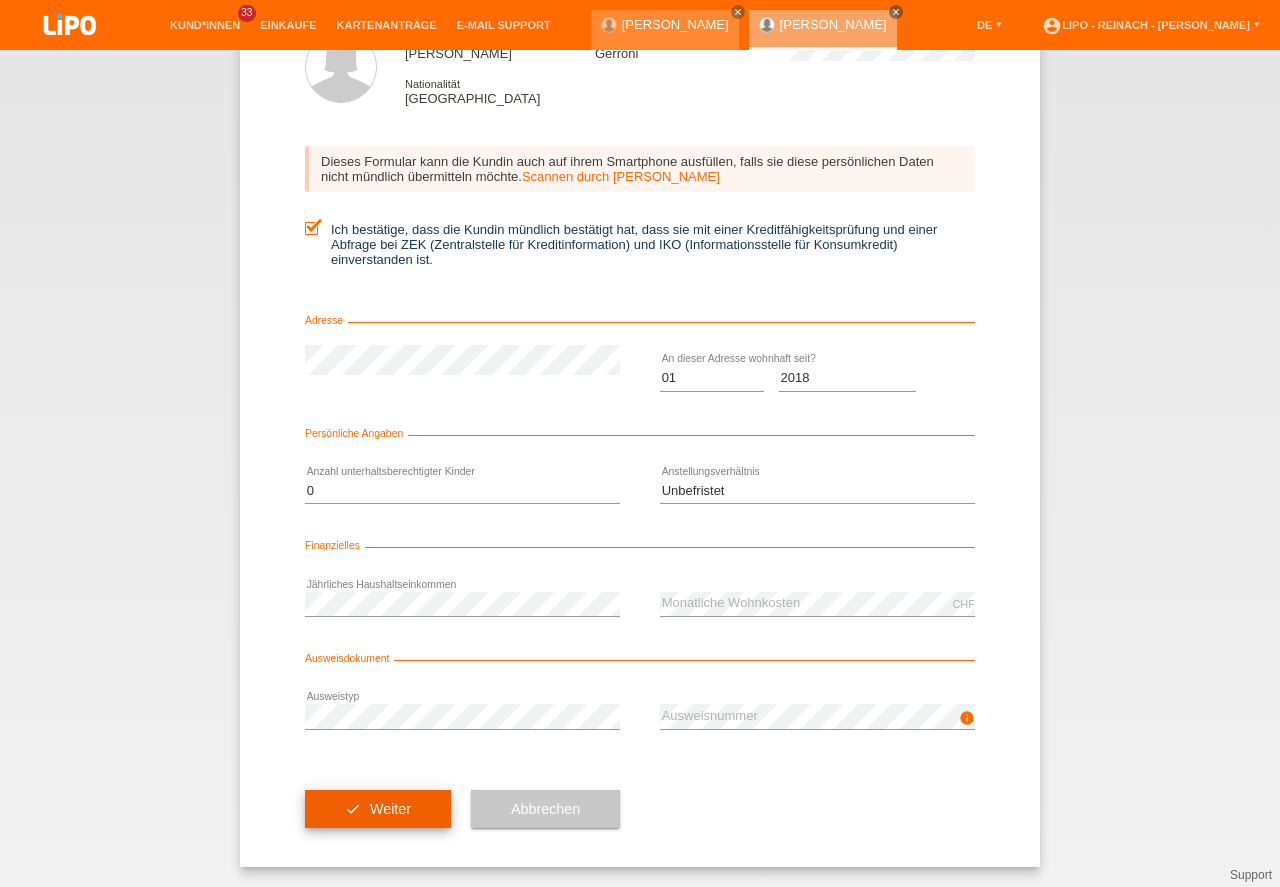 click on "check   Weiter" at bounding box center (378, 809) 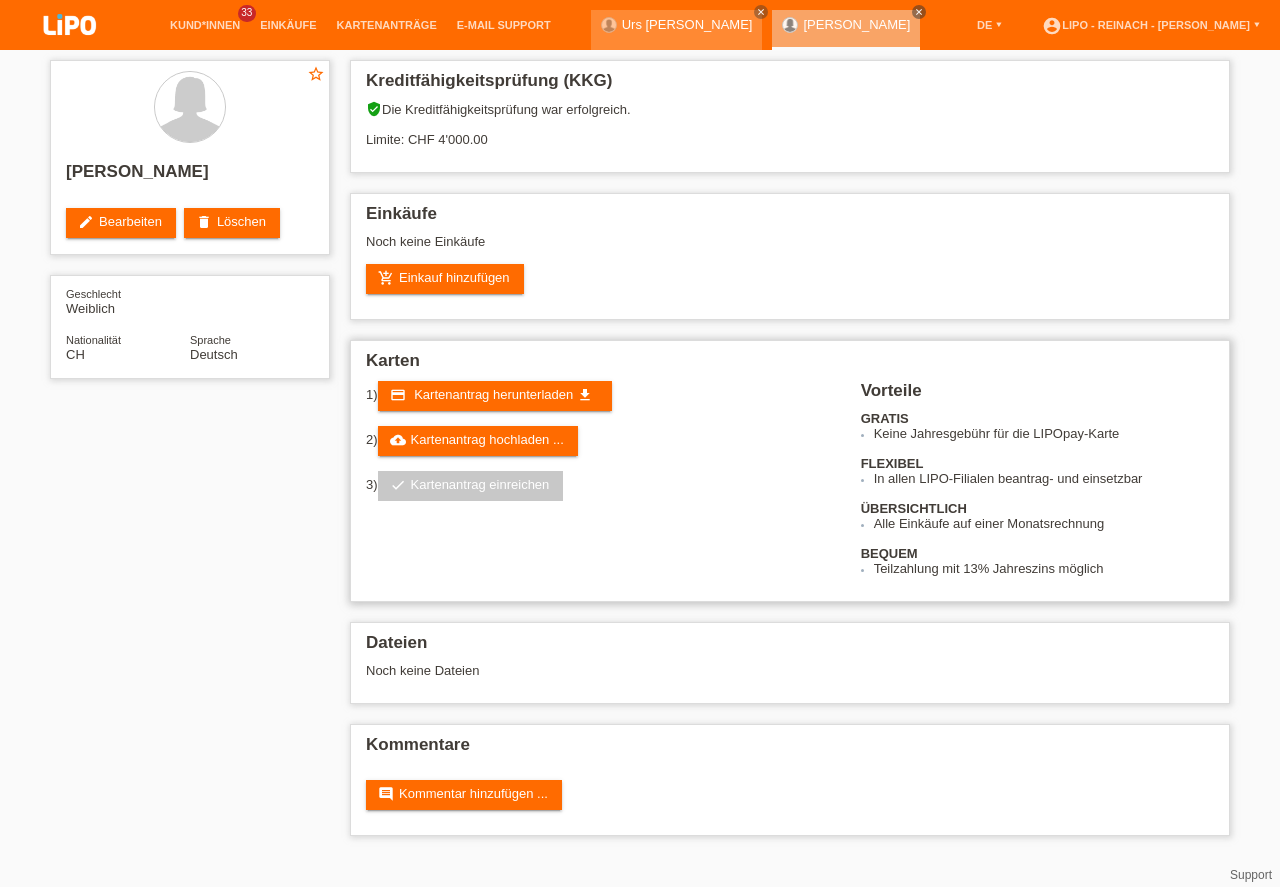 scroll, scrollTop: 0, scrollLeft: 0, axis: both 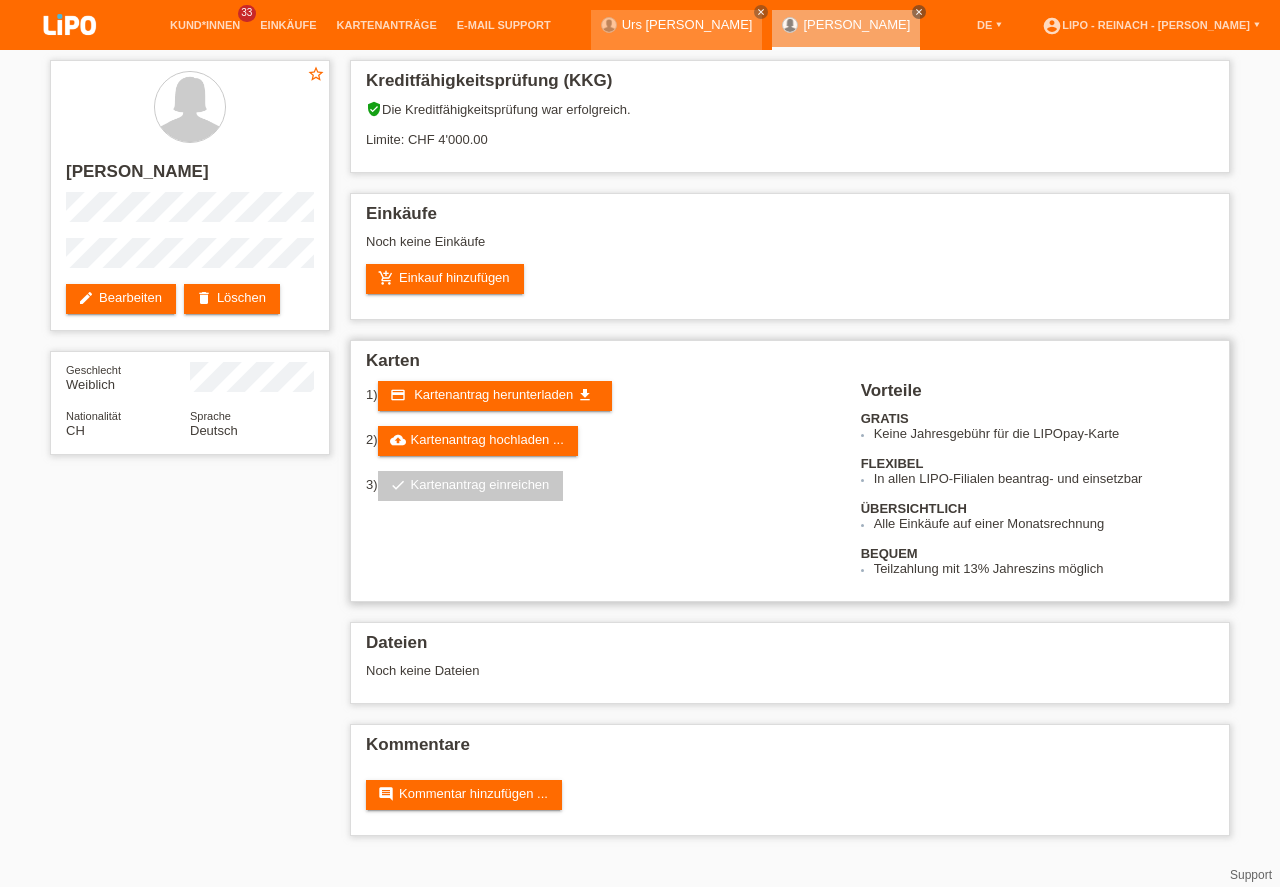 click on "credit_card
Kartenantrag herunterladen
get_app" at bounding box center [495, 396] 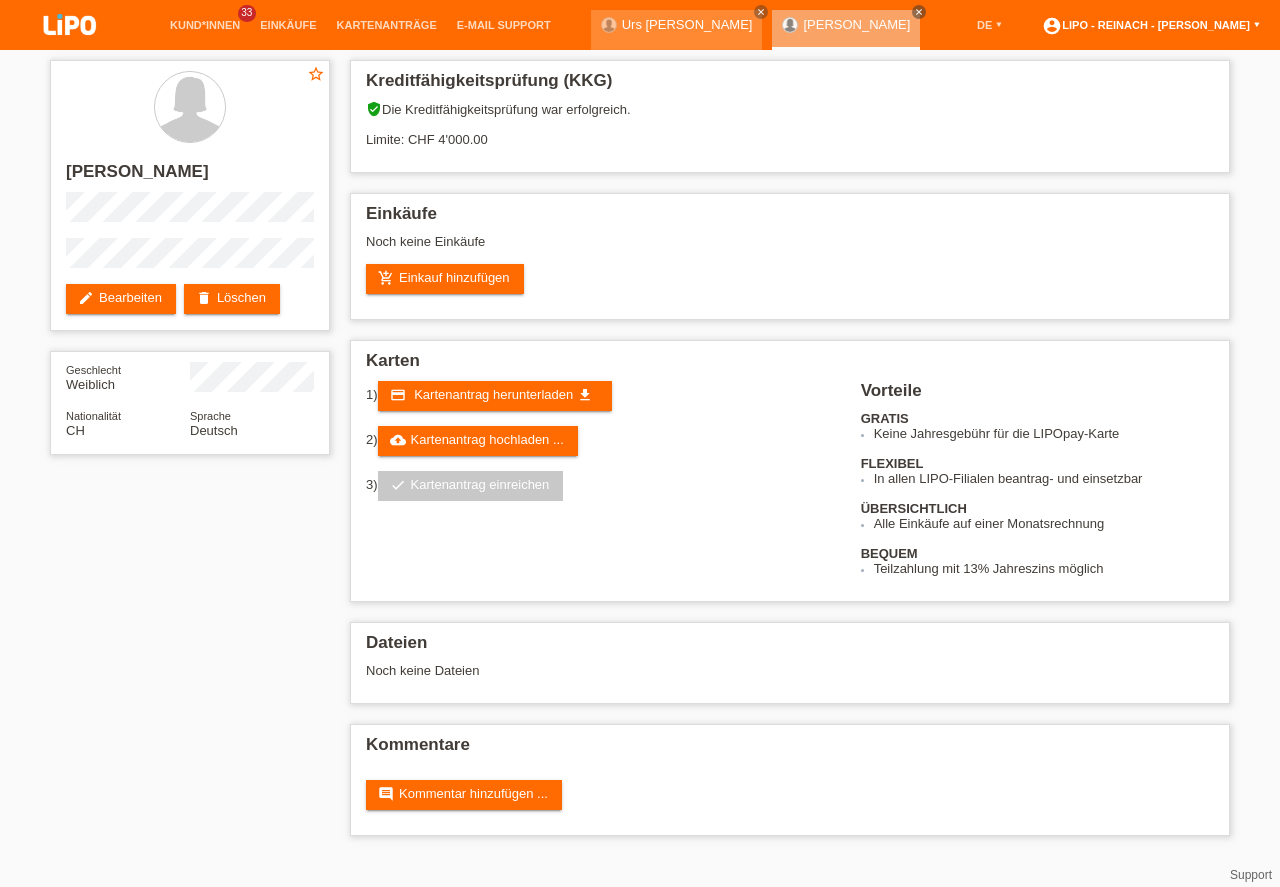 click on "account_circle  LIPO - Reinach - Thomas Bauer  ▾" at bounding box center [1151, 25] 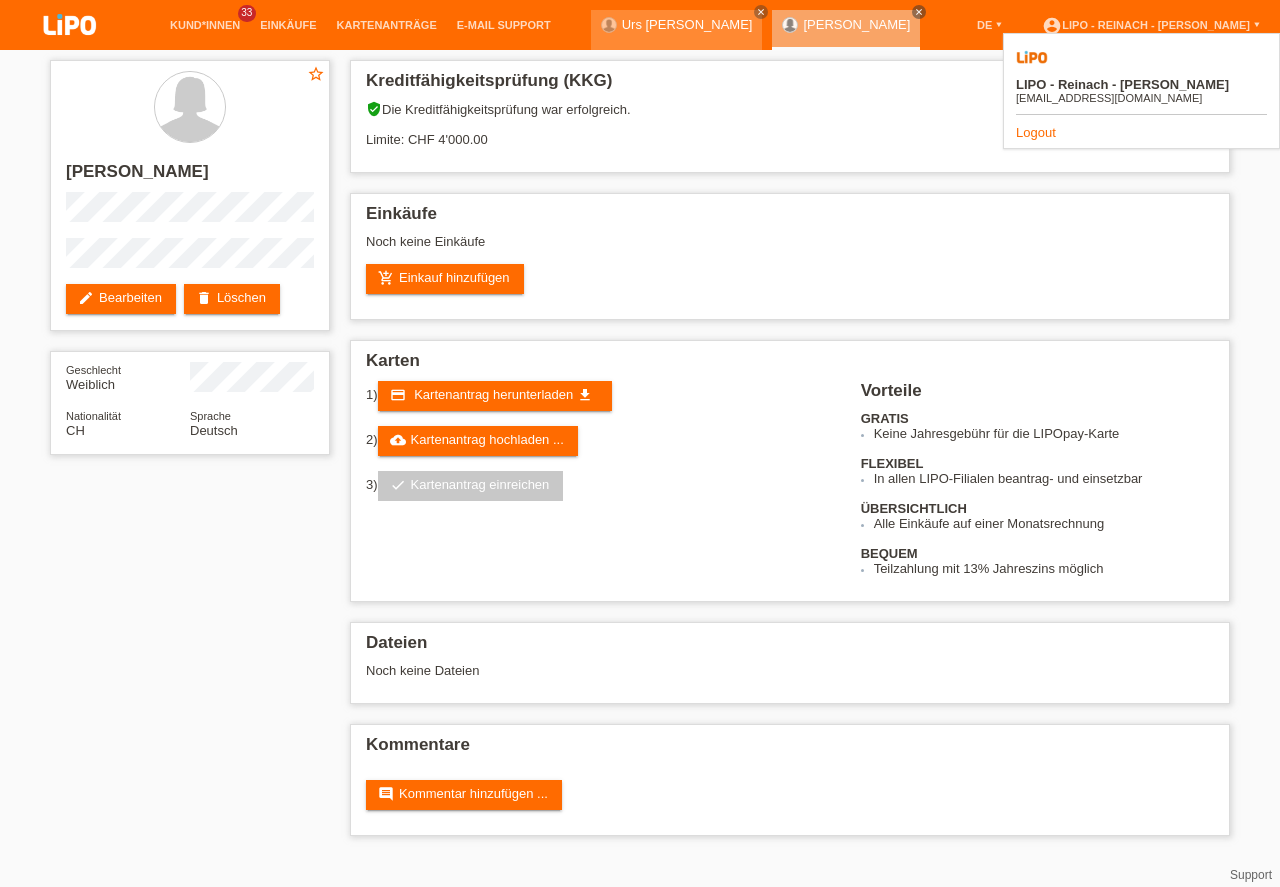 click on "Logout" at bounding box center [1036, 132] 